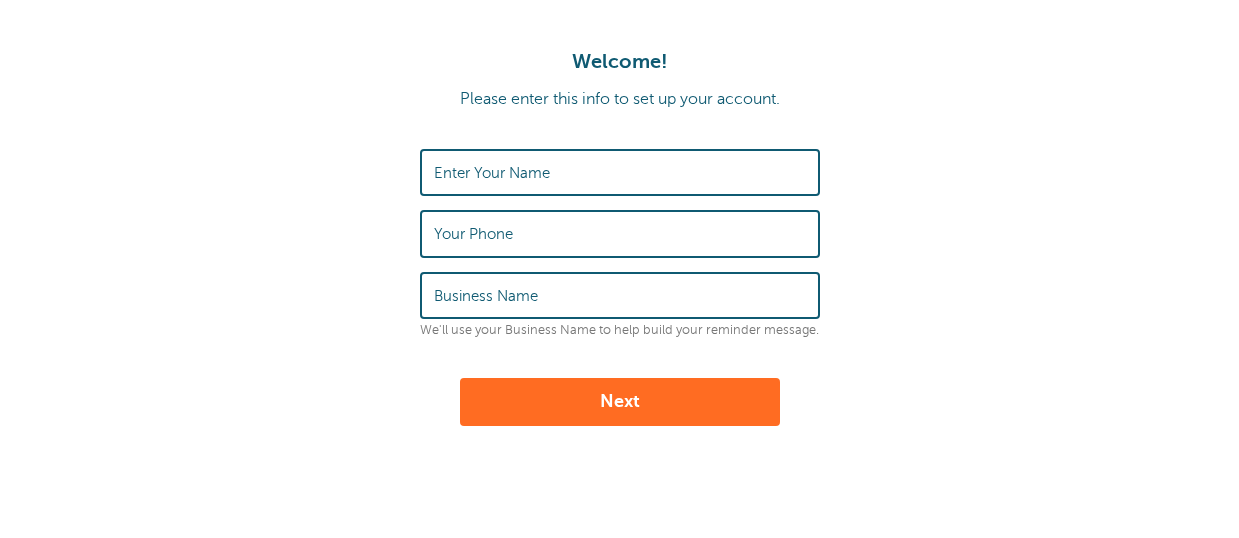 scroll, scrollTop: 0, scrollLeft: 0, axis: both 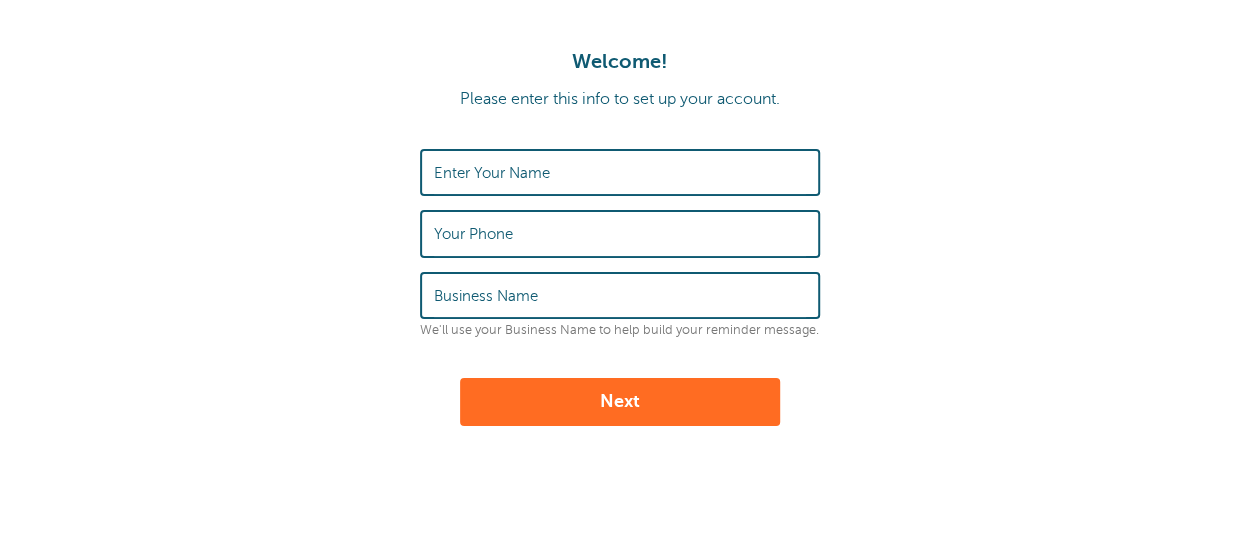 click on "Enter Your Name" at bounding box center (492, 173) 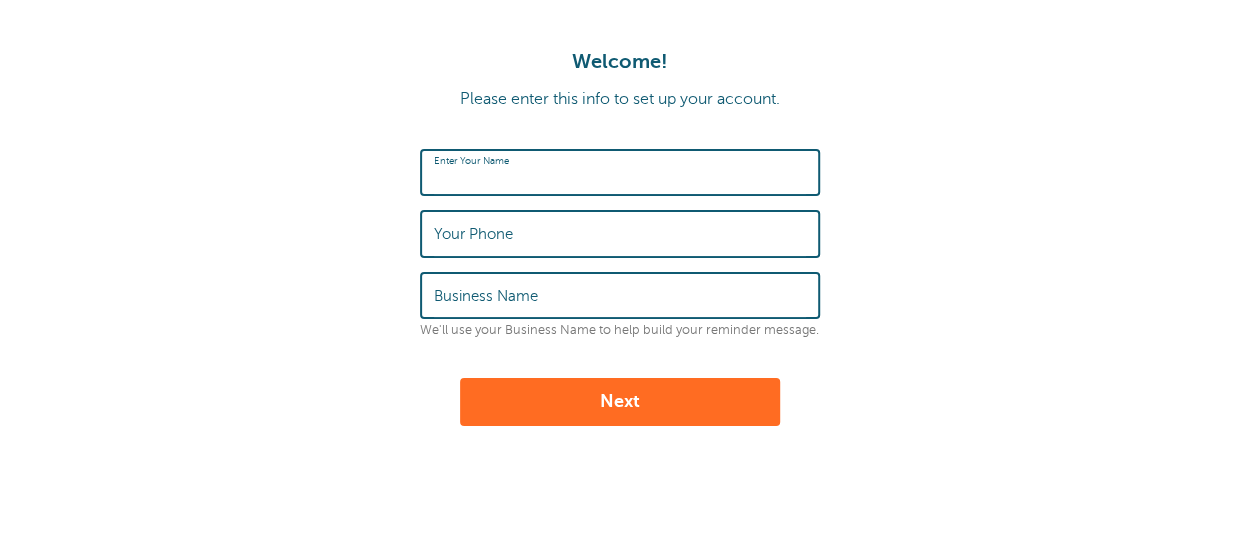 click on "Business Name" at bounding box center (486, 296) 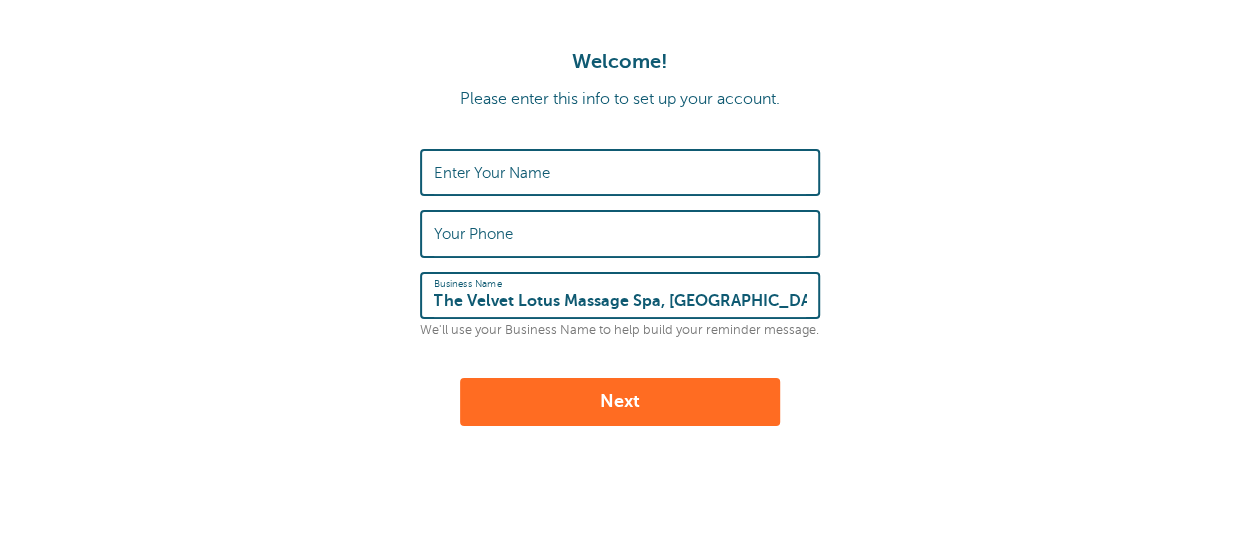 type on "The Velvet Lotus Massage Spa, [GEOGRAPHIC_DATA]" 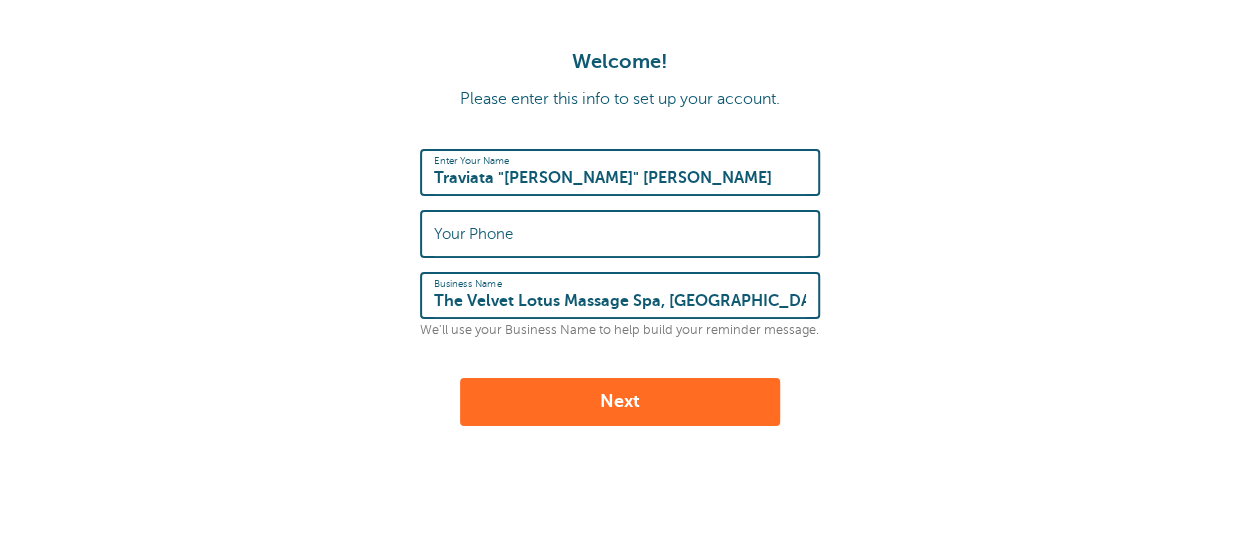 type on "Traviata "[PERSON_NAME]" [PERSON_NAME]" 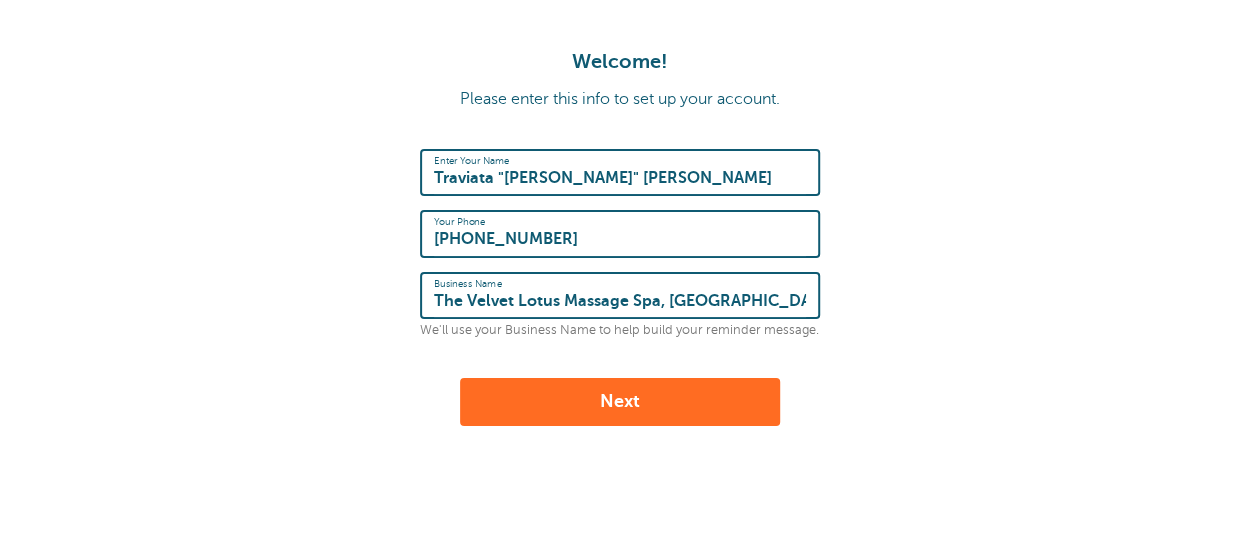 type on "301-381-4739" 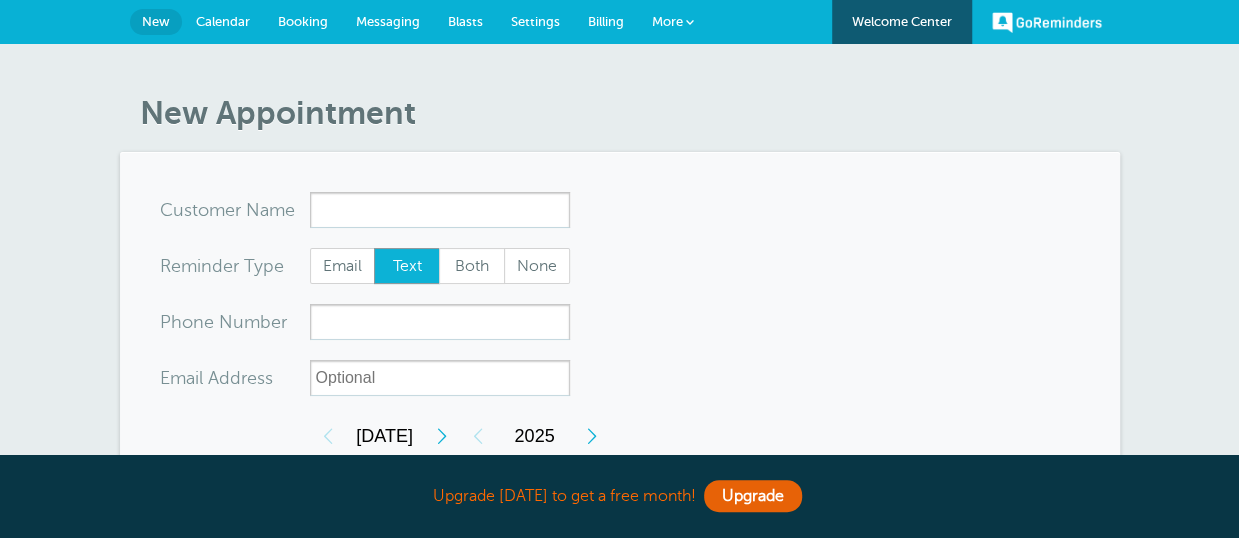 scroll, scrollTop: 91, scrollLeft: 0, axis: vertical 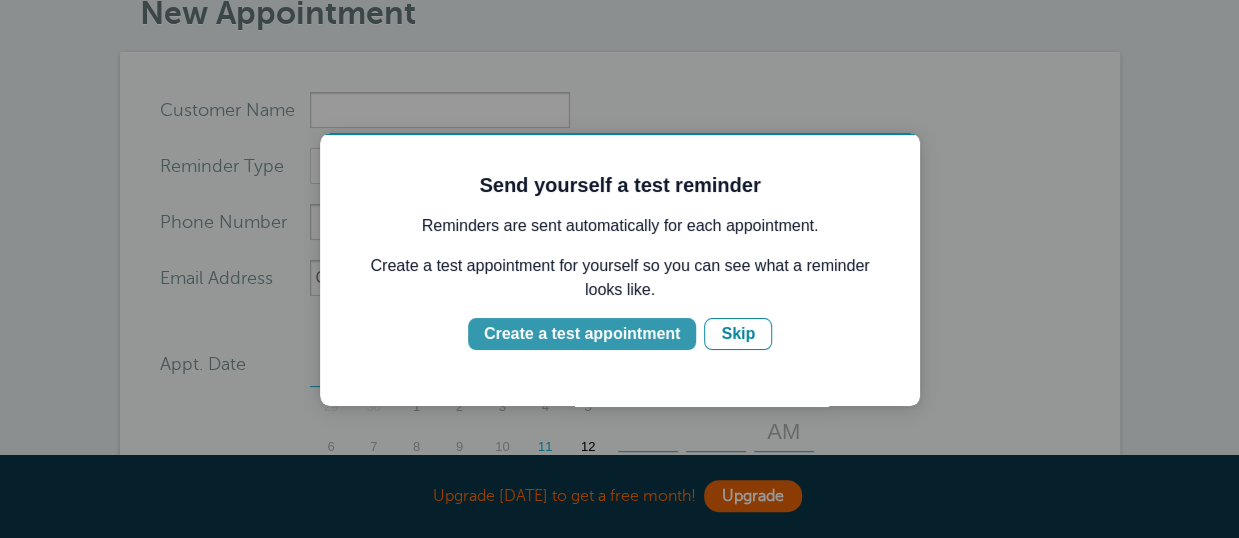 click on "Create a test appointment" at bounding box center (582, 334) 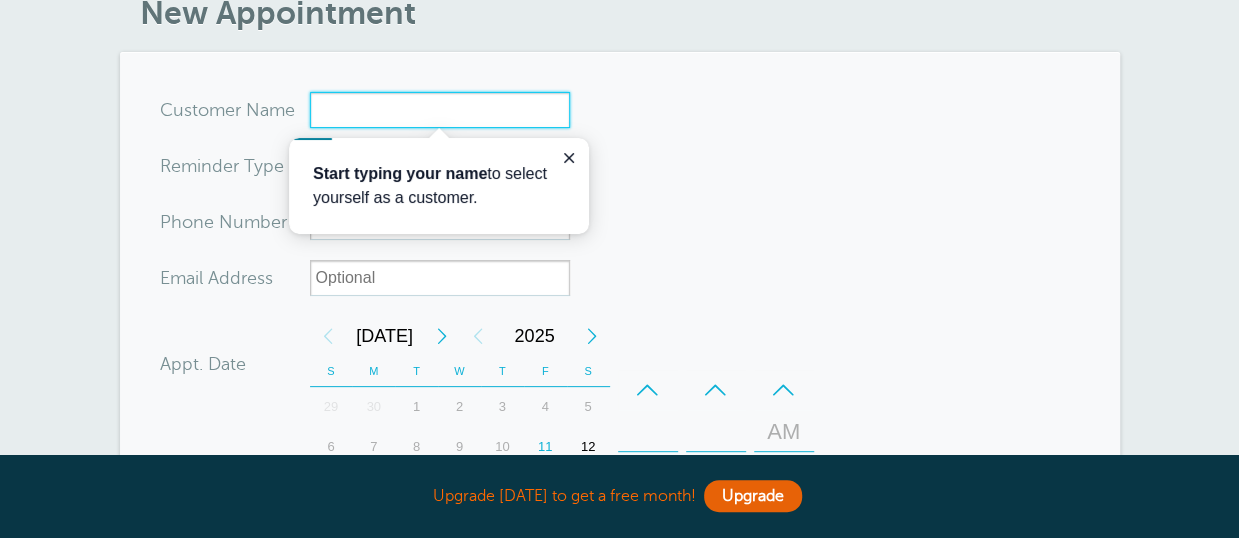 scroll, scrollTop: 0, scrollLeft: 0, axis: both 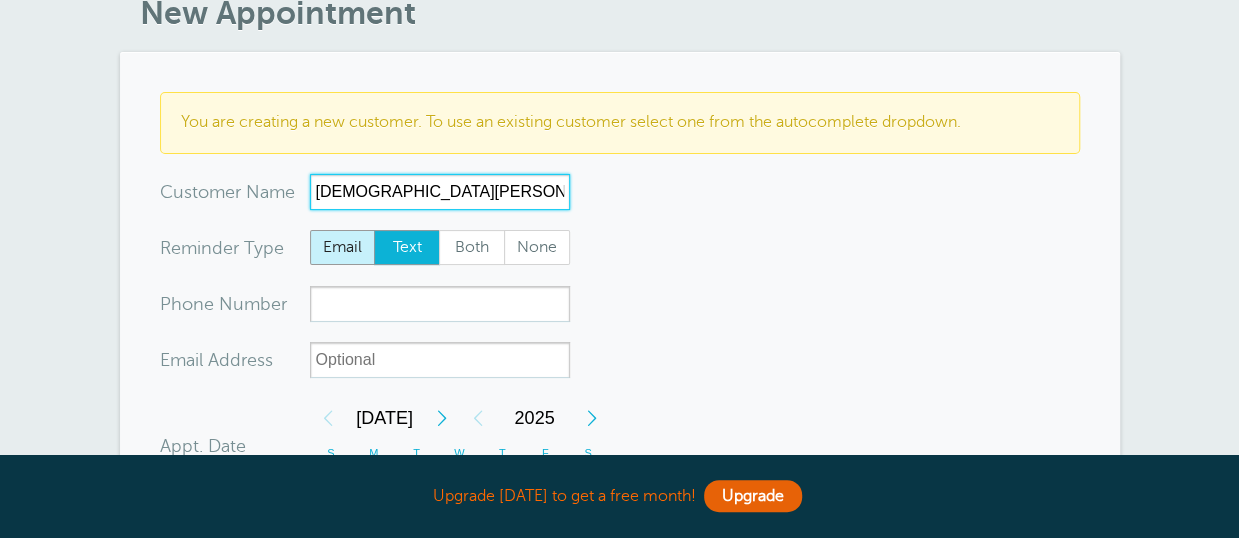 type on "Test Maria Test" 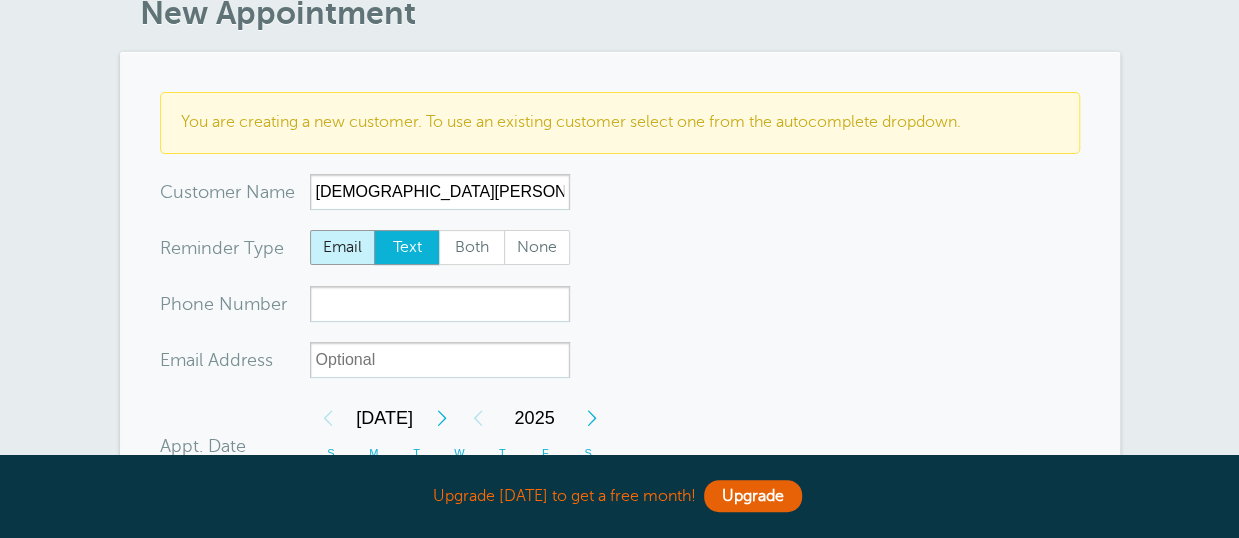 click on "Email" at bounding box center [343, 248] 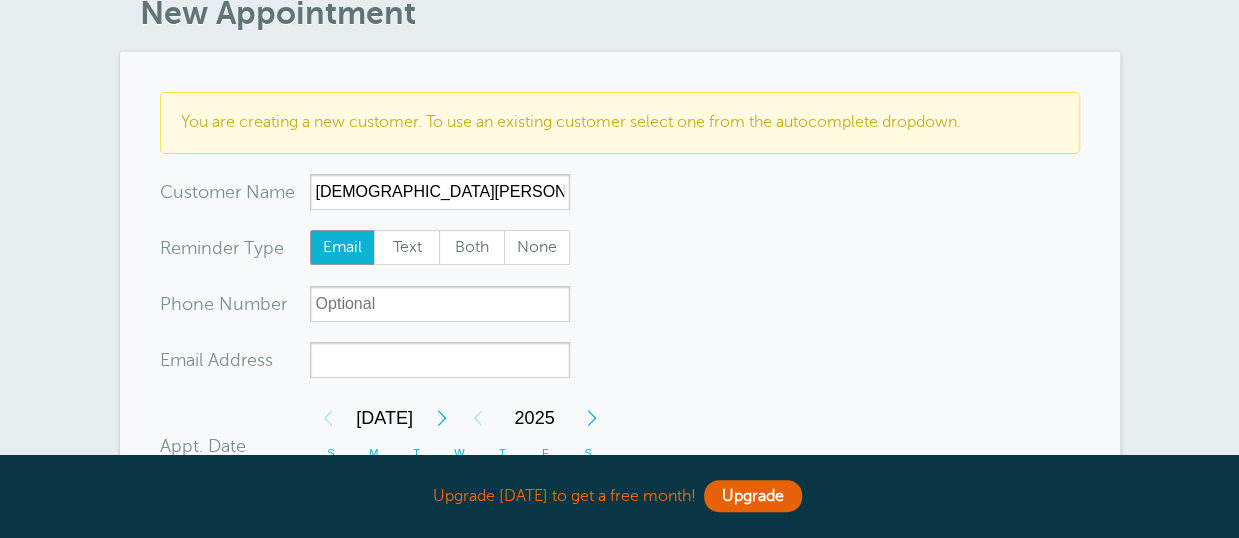 scroll, scrollTop: 200, scrollLeft: 0, axis: vertical 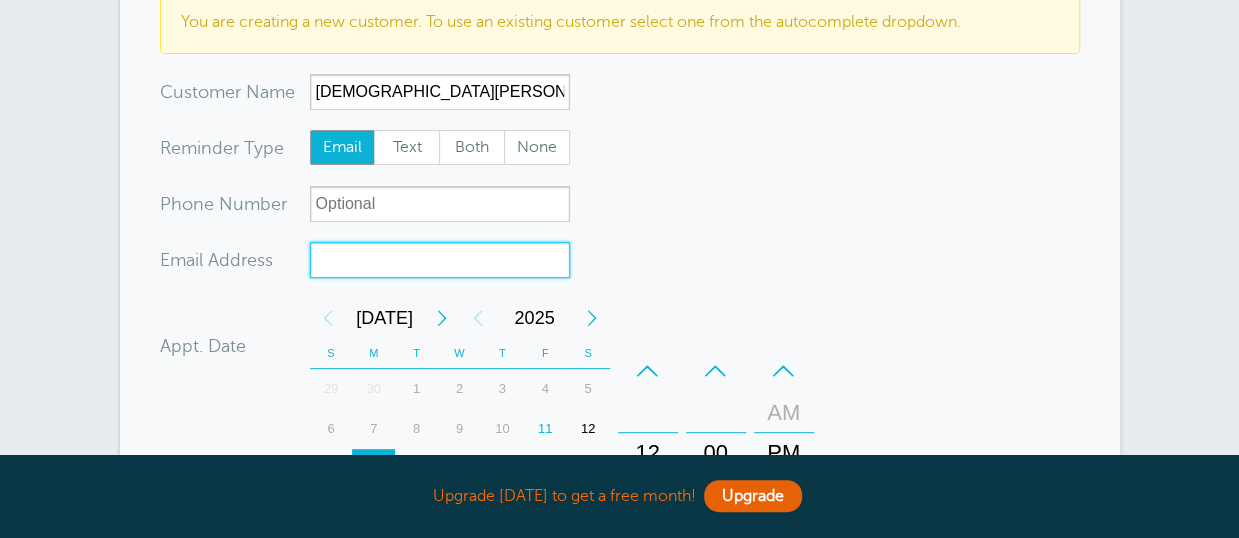 click on "xx-no-autofill" at bounding box center (440, 260) 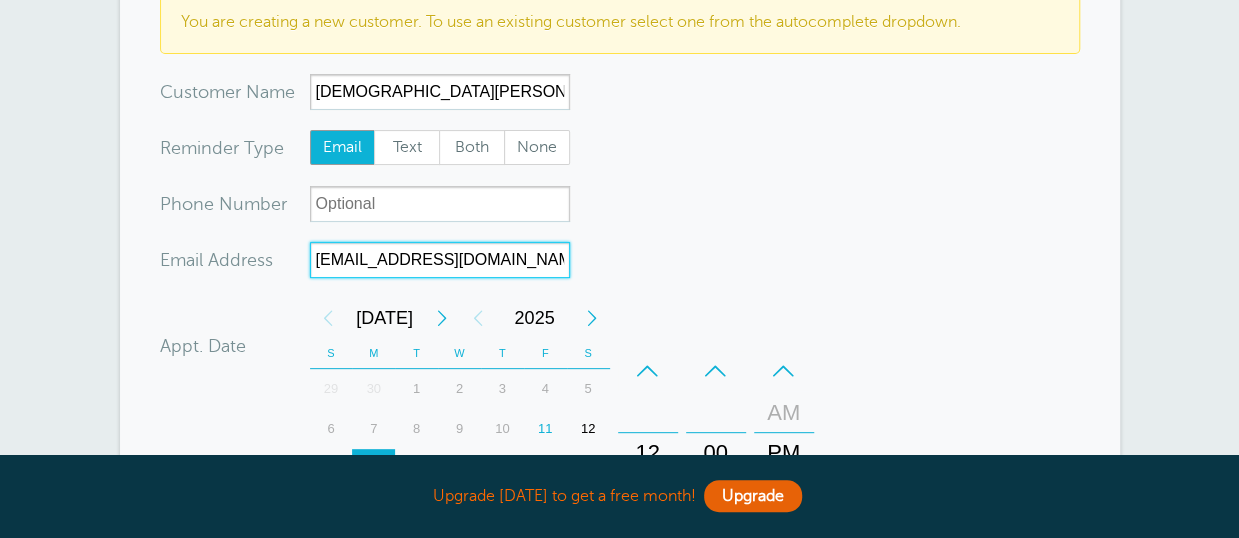 type on "tmraudales@gmail.com" 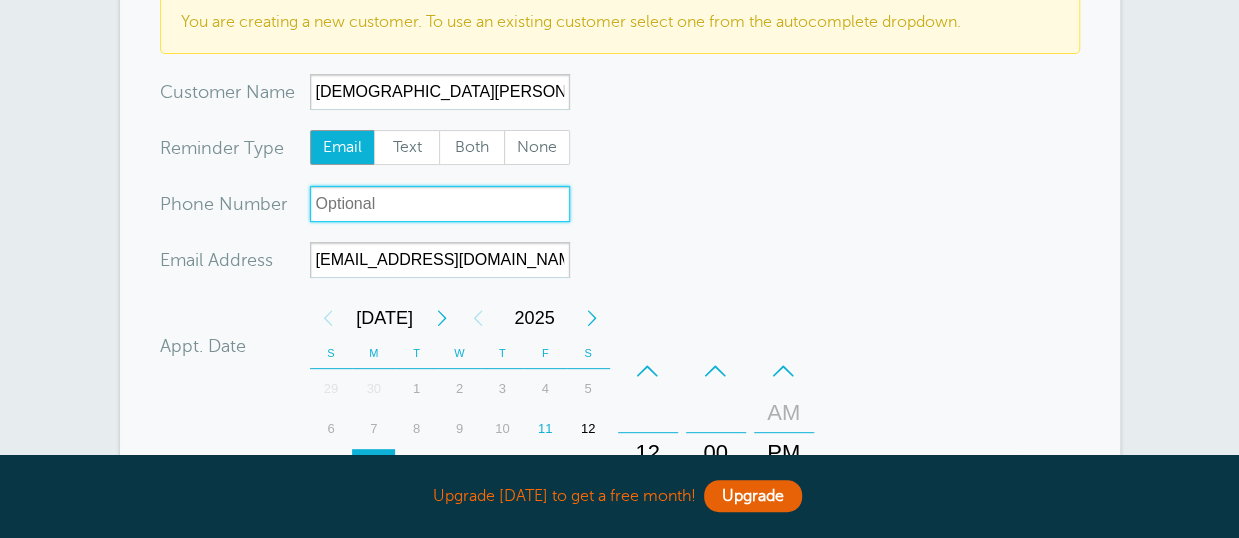 click on "xxx-no-autofill" at bounding box center [440, 204] 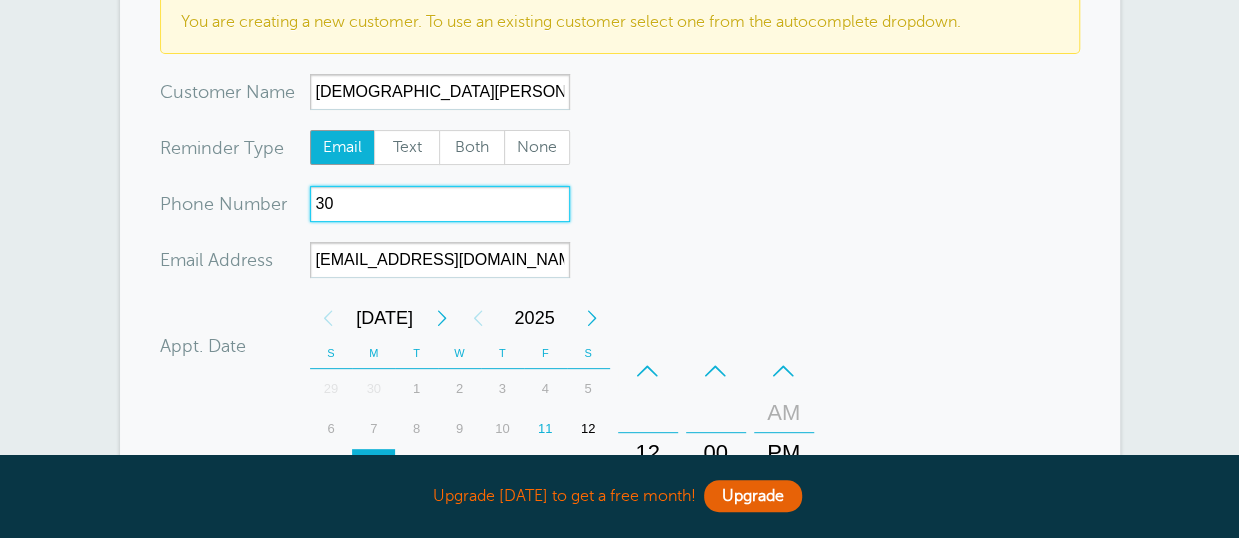 type on "3" 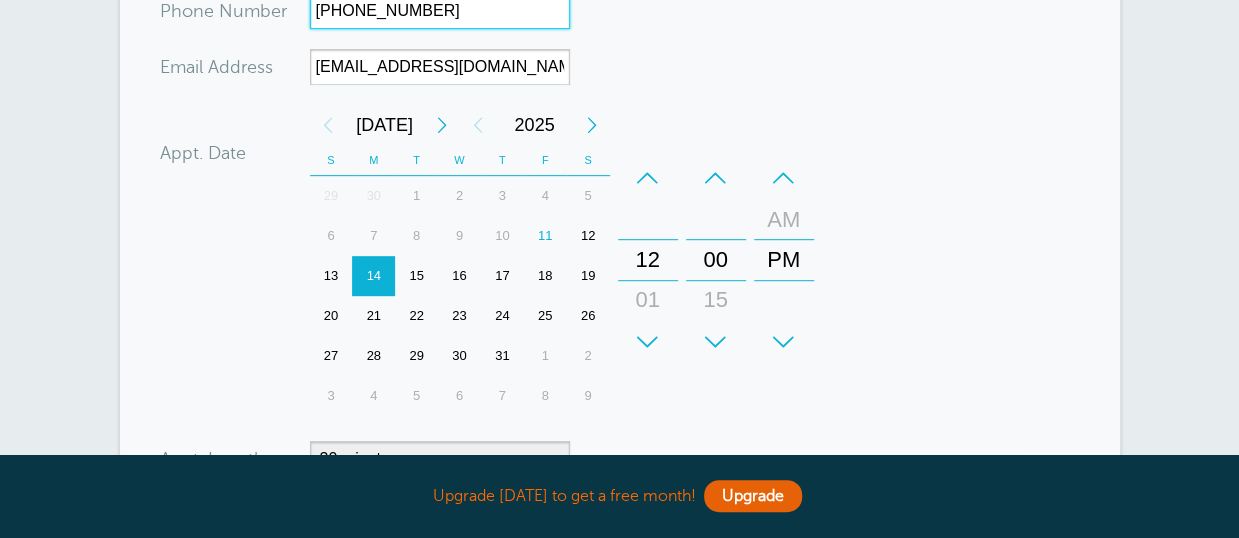 scroll, scrollTop: 400, scrollLeft: 0, axis: vertical 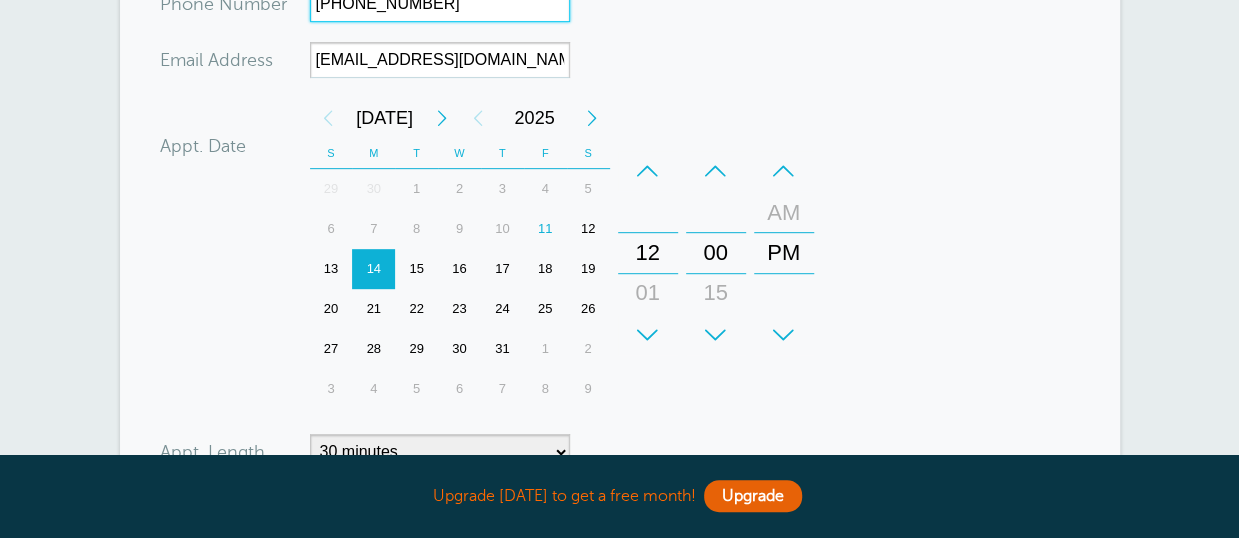 click on "11" at bounding box center (545, 229) 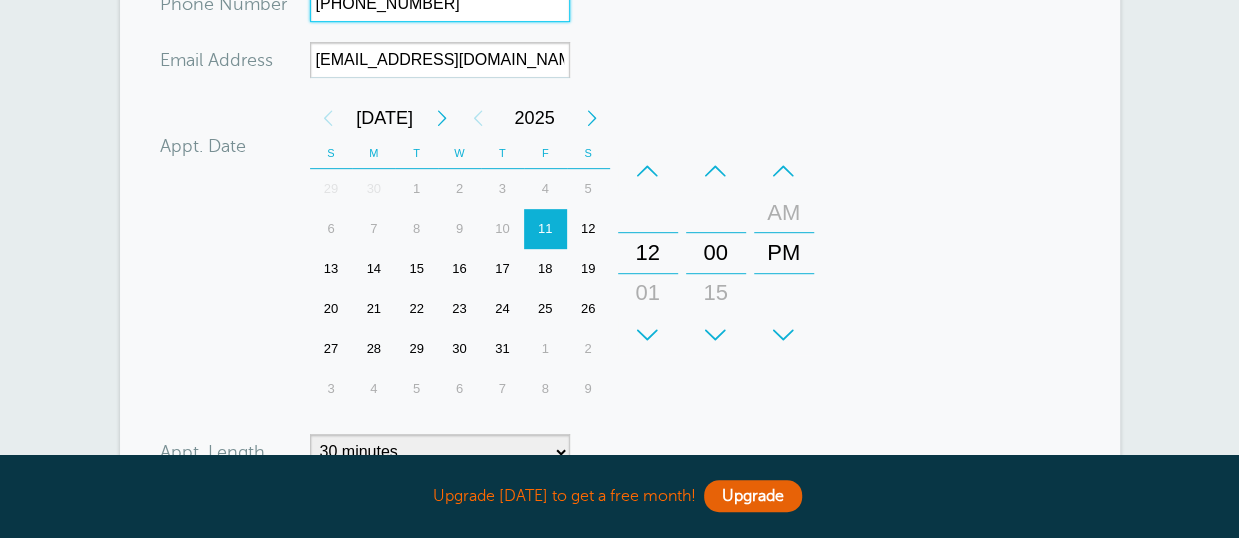 click on "PM" at bounding box center (784, 253) 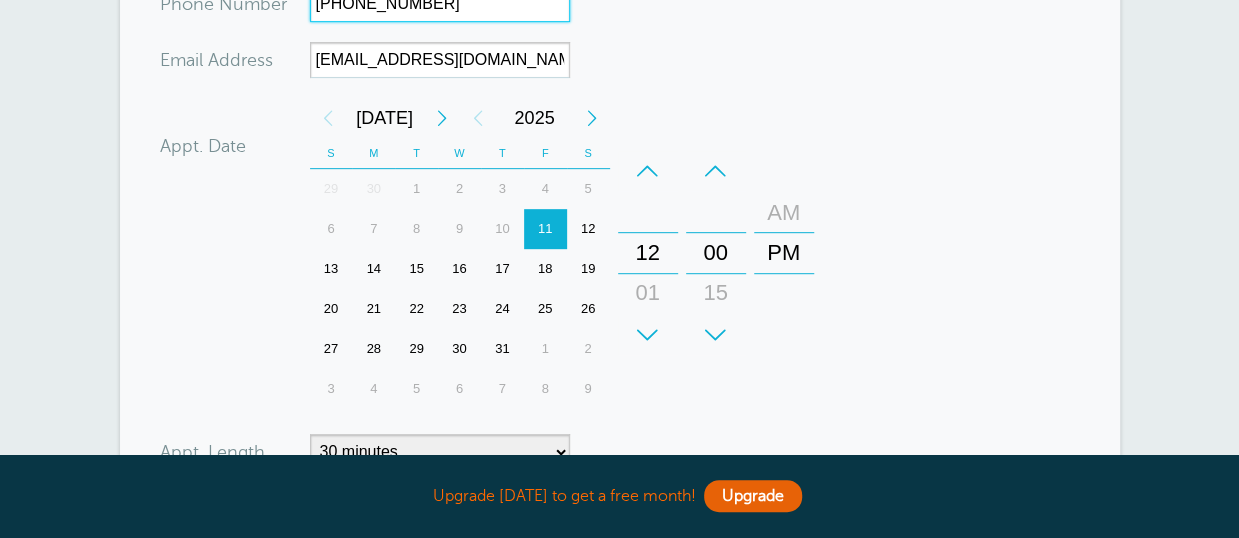 click on "AM" at bounding box center [784, 213] 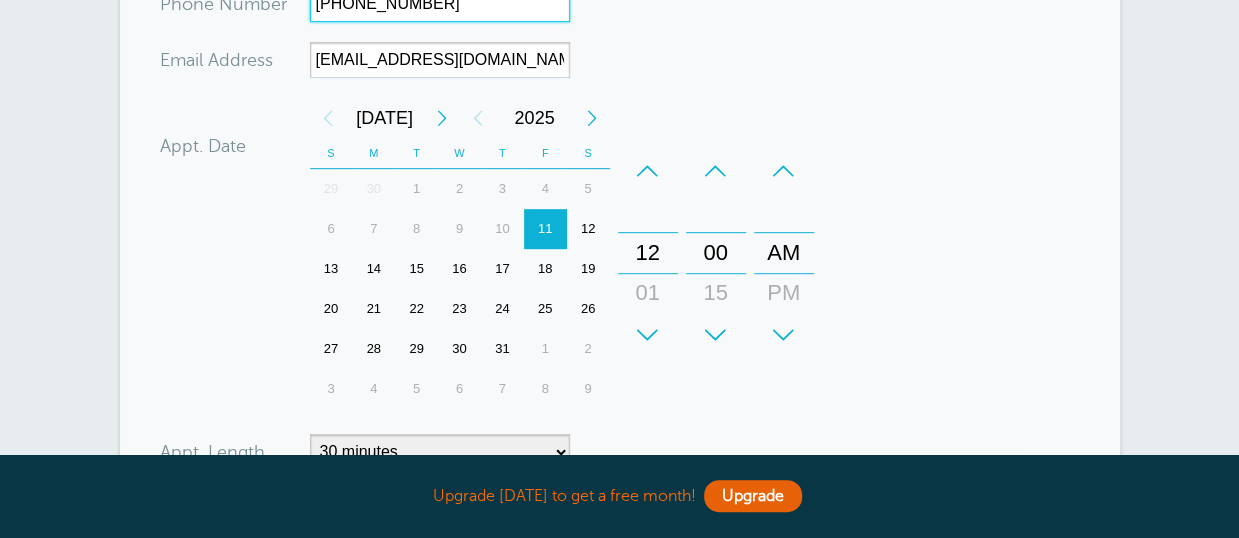 click on "12" at bounding box center (648, 253) 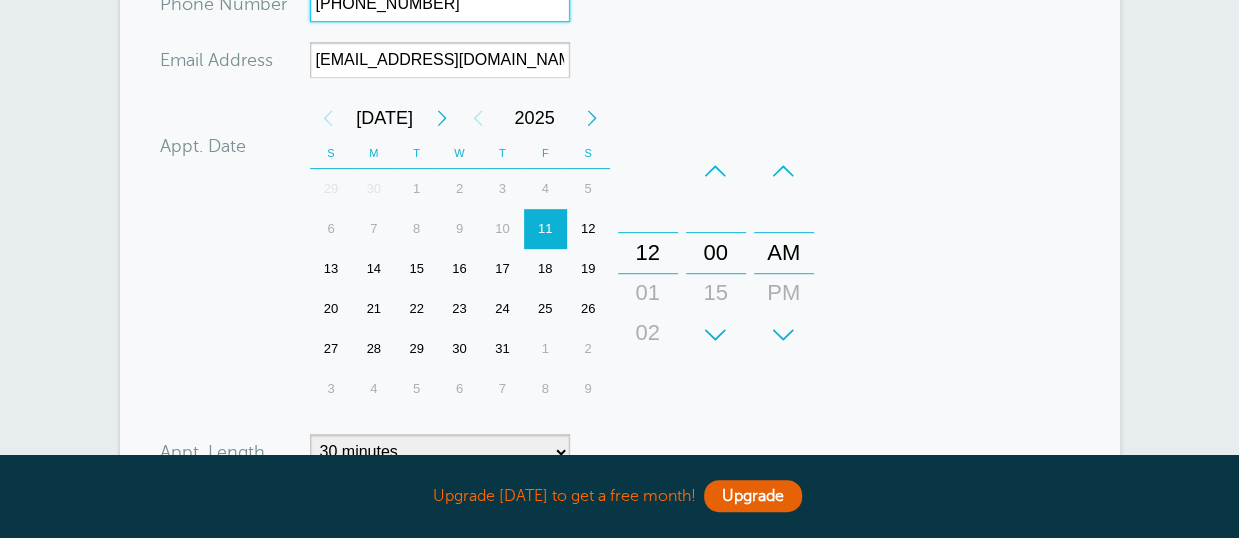 click on "12" at bounding box center [648, 253] 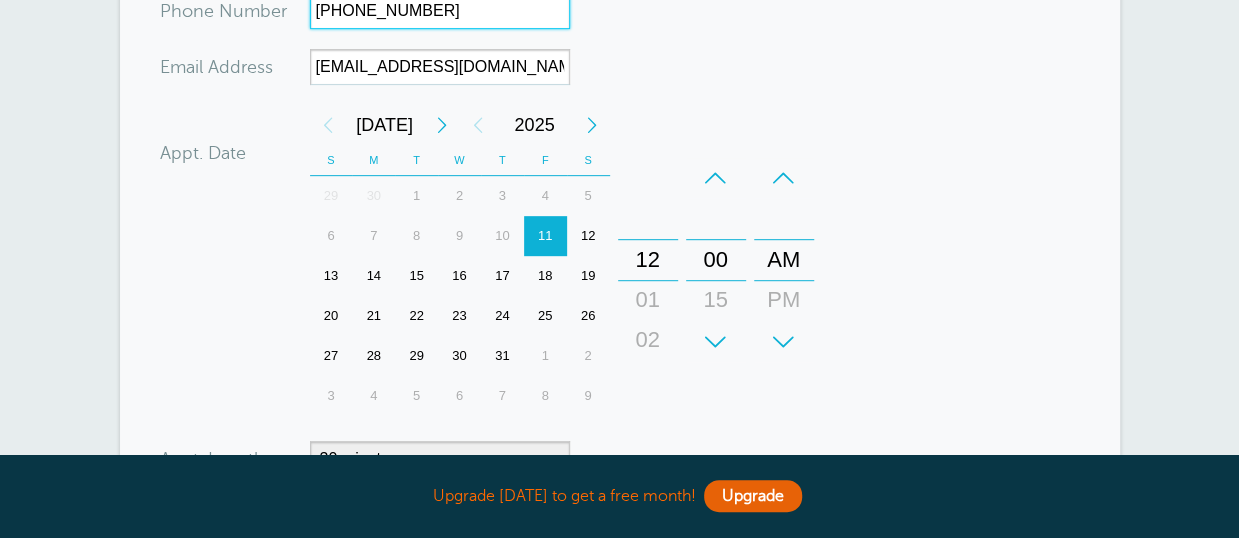 click on "12" at bounding box center (648, 260) 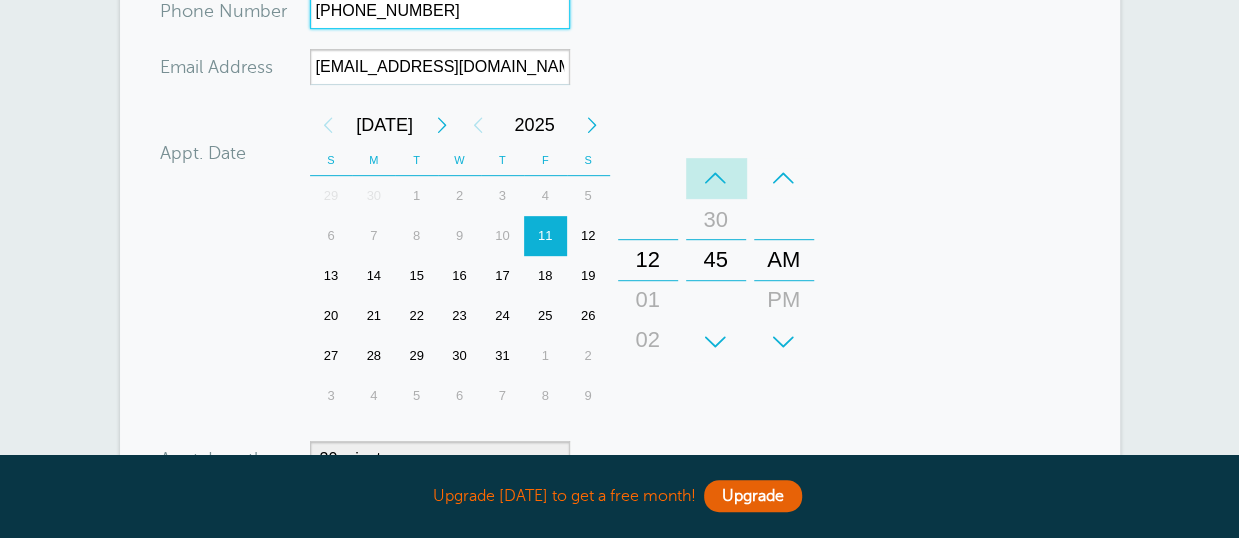 click on "–" at bounding box center (716, 178) 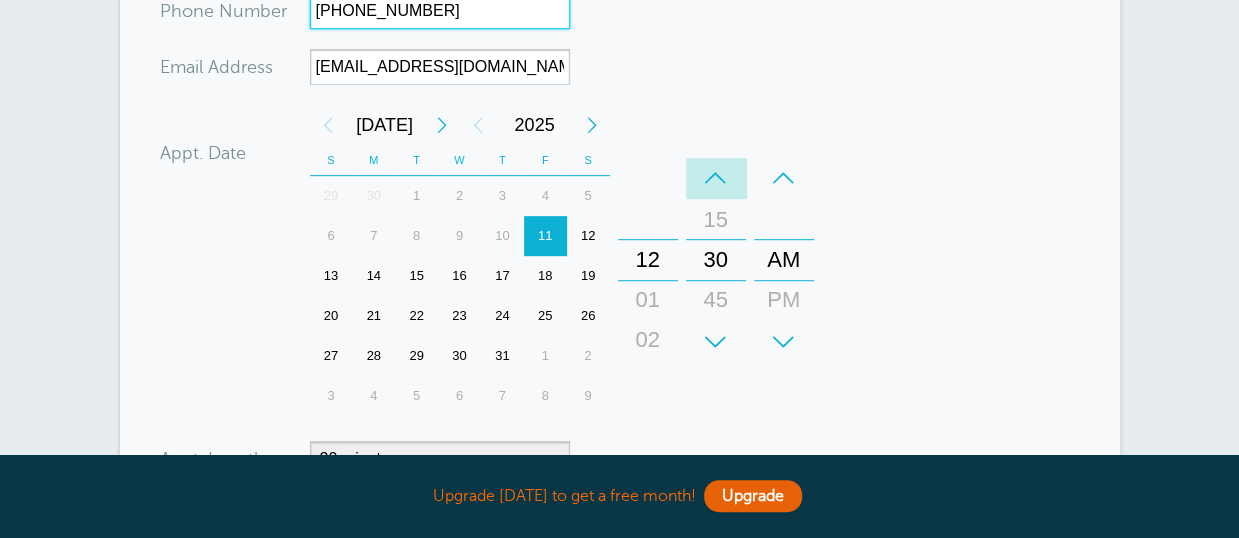click on "–" at bounding box center (716, 178) 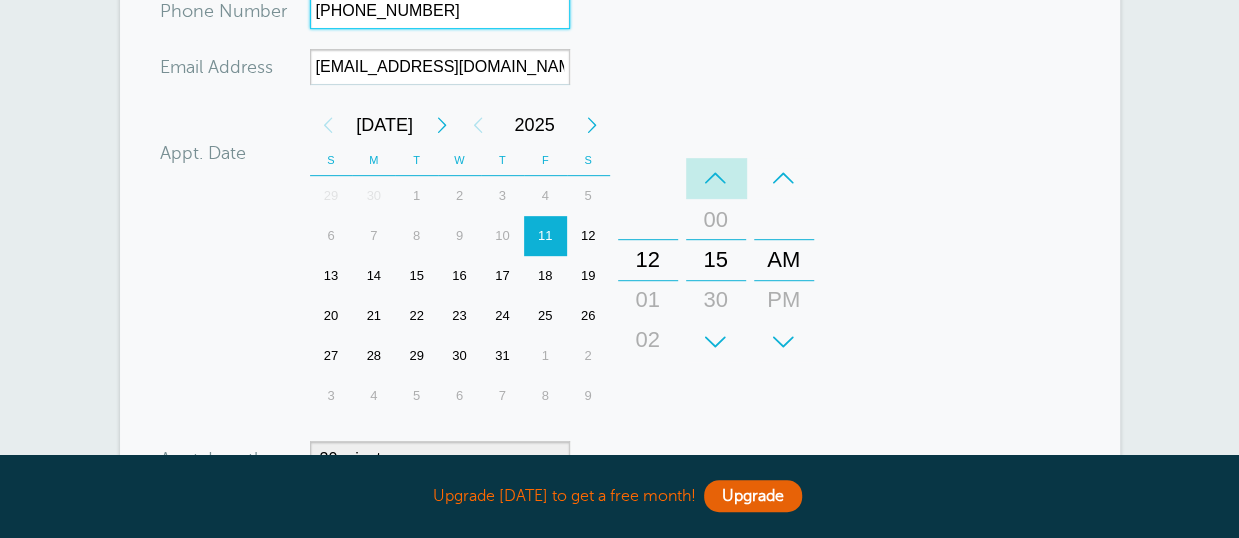 click on "–" at bounding box center [716, 178] 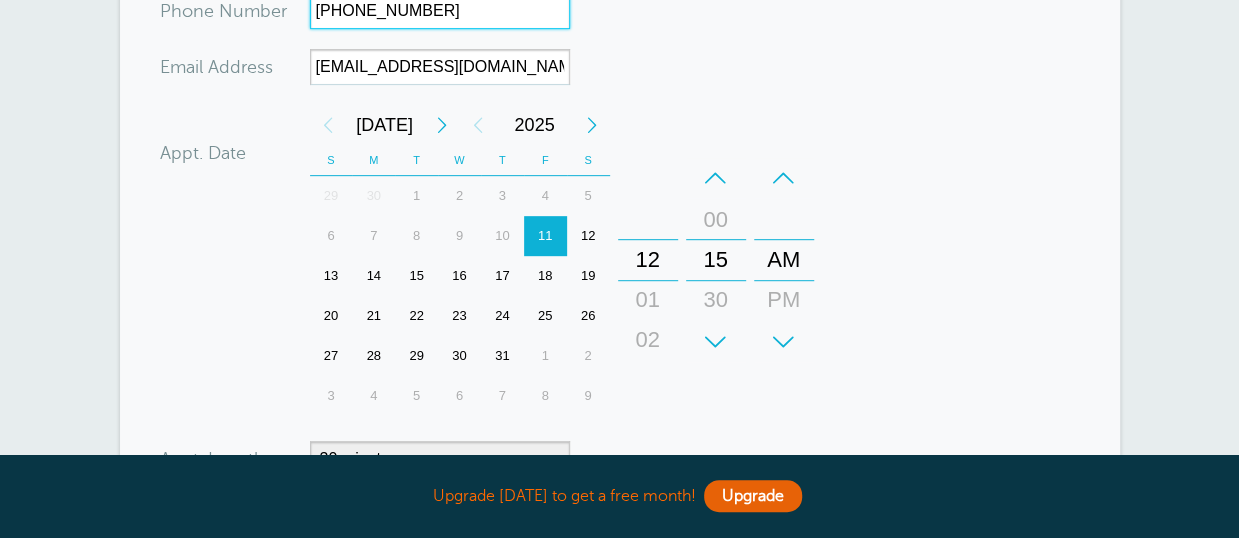 click on "12" at bounding box center [648, 260] 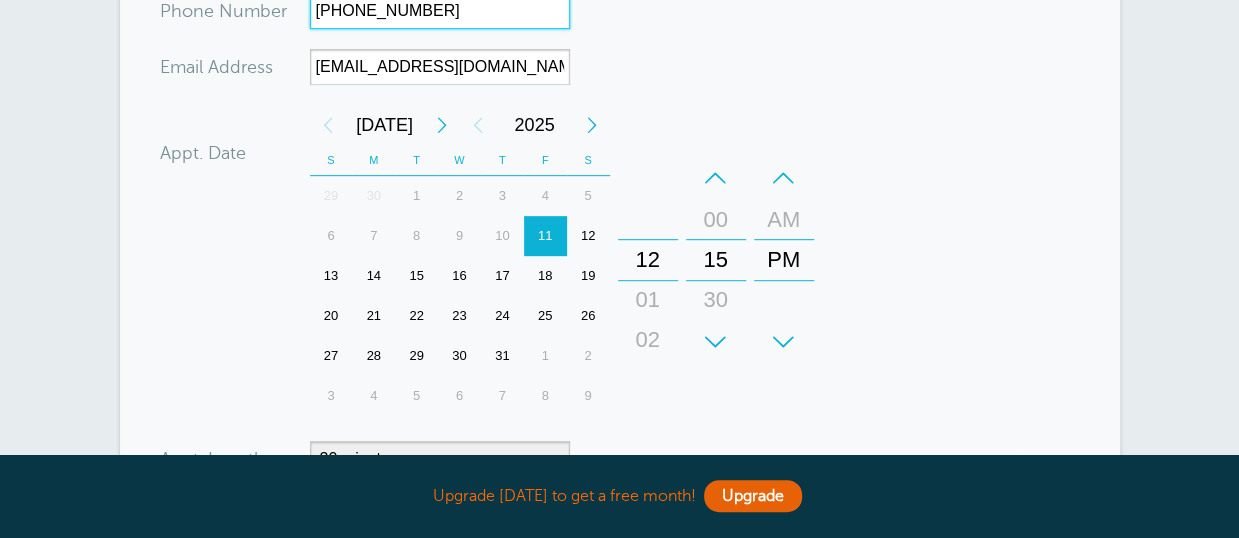 click on "12" at bounding box center (648, 260) 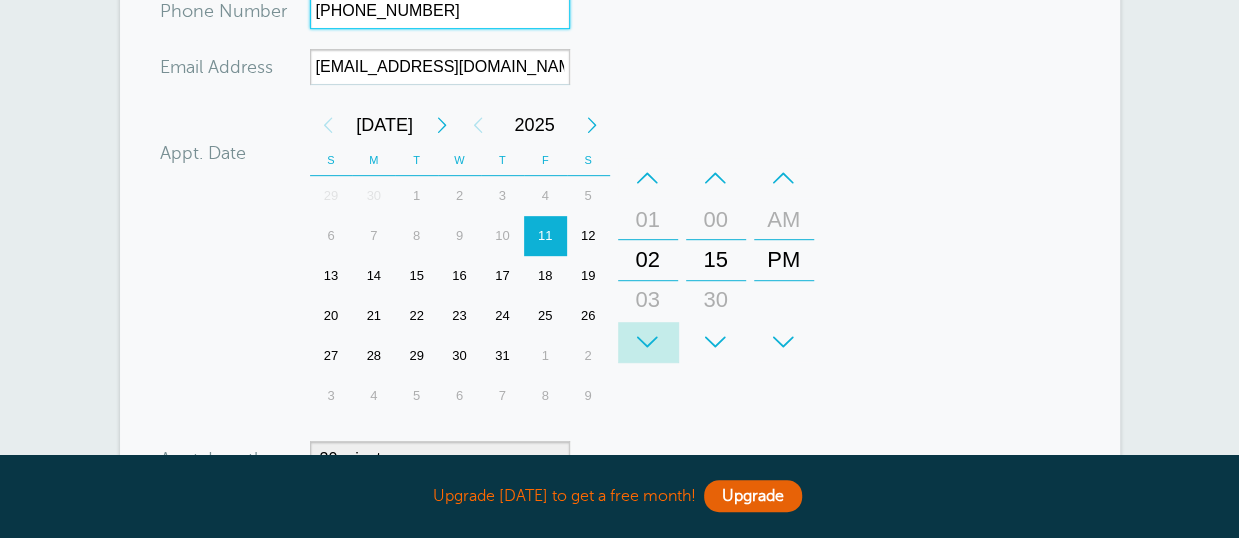 click on "+" at bounding box center [648, 342] 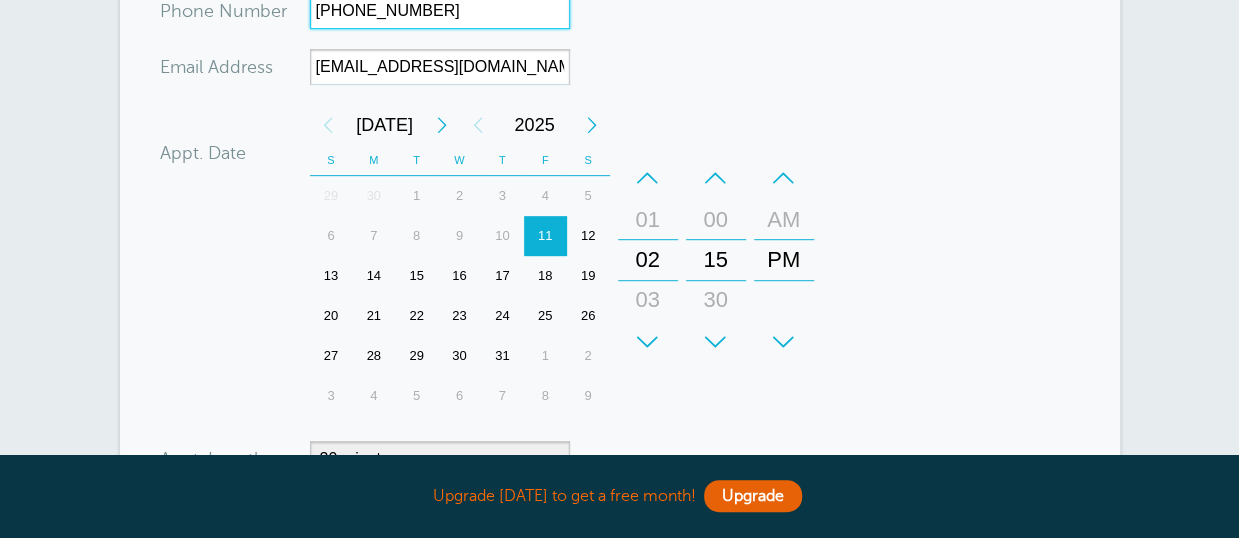 click on "+" at bounding box center [648, 342] 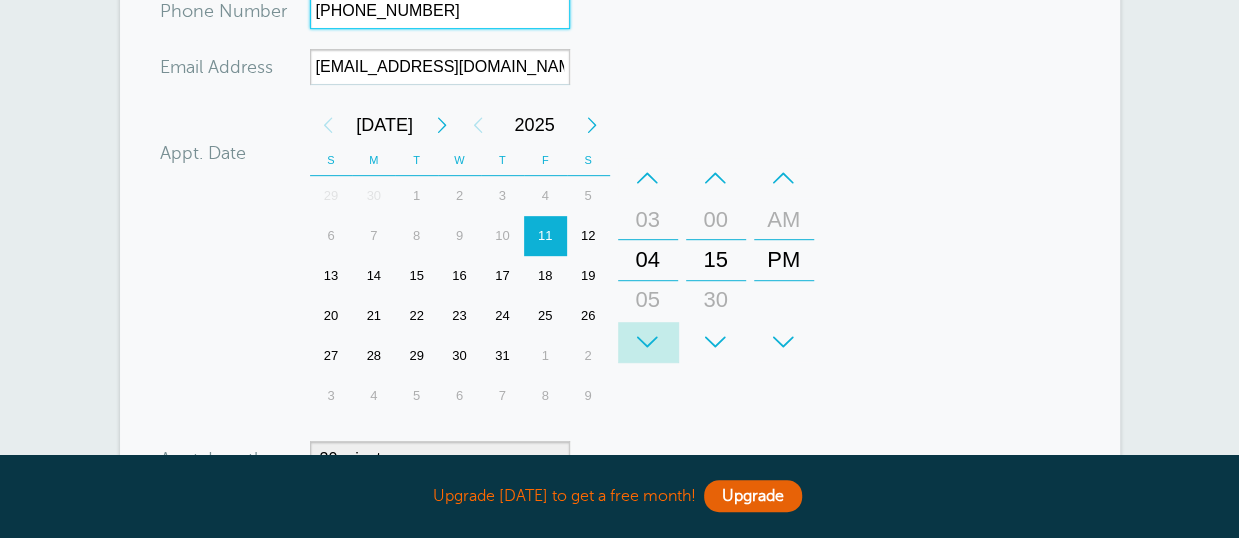 click on "+" at bounding box center [648, 342] 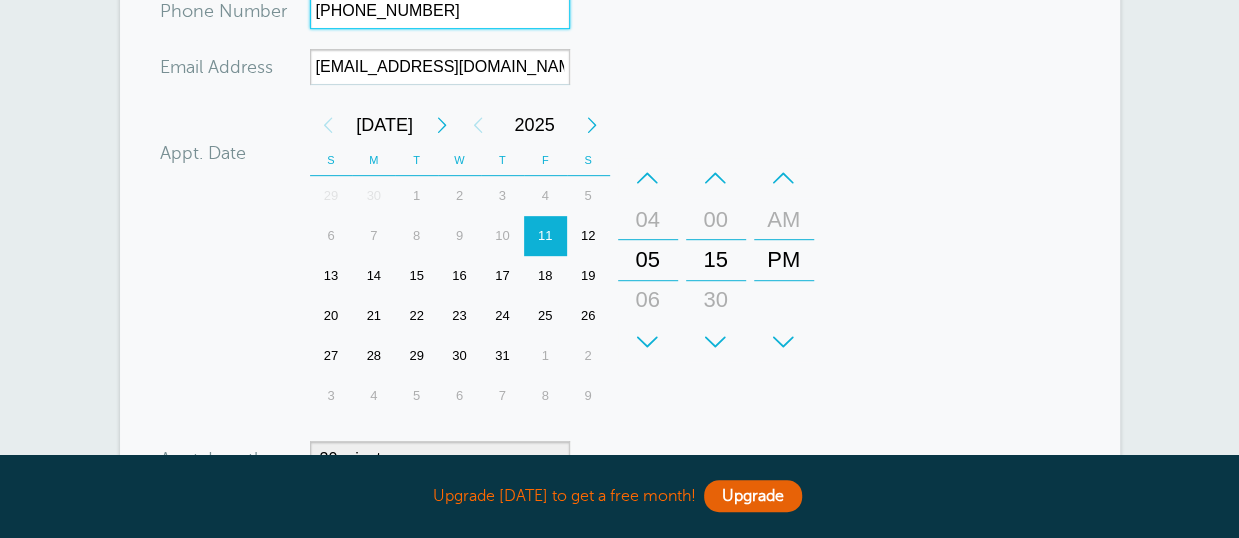 click on "+" at bounding box center (648, 342) 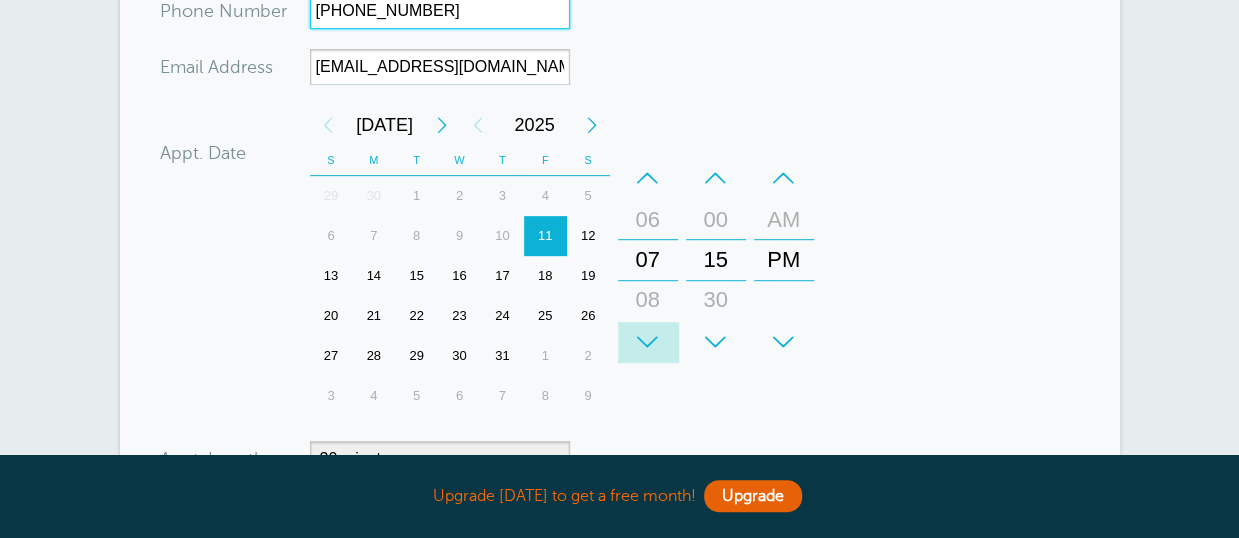 click on "+" at bounding box center [648, 342] 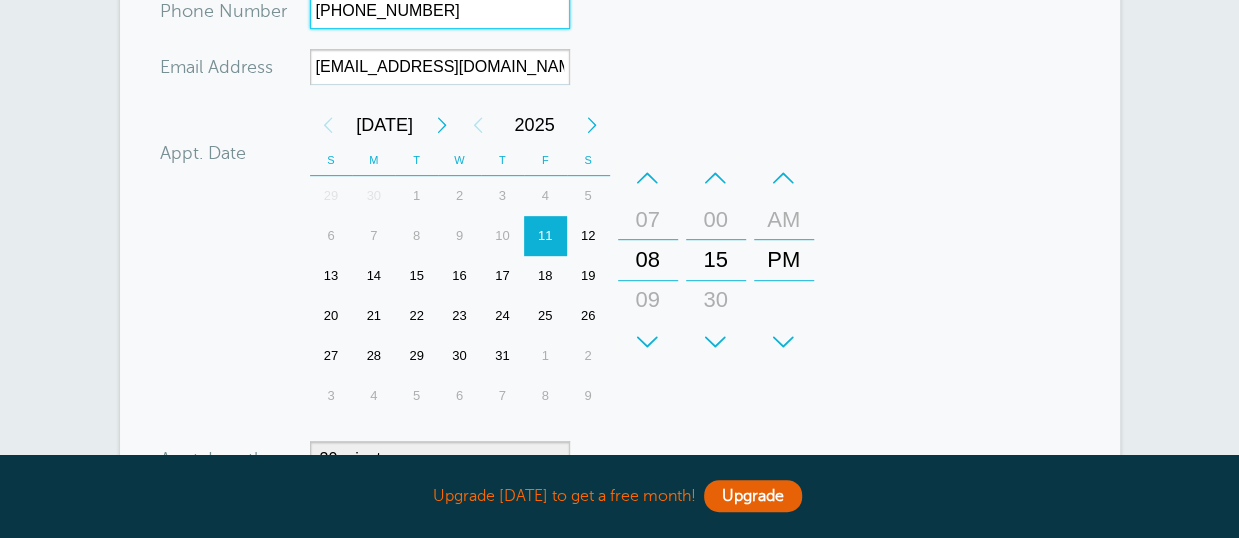 click on "+" at bounding box center (648, 342) 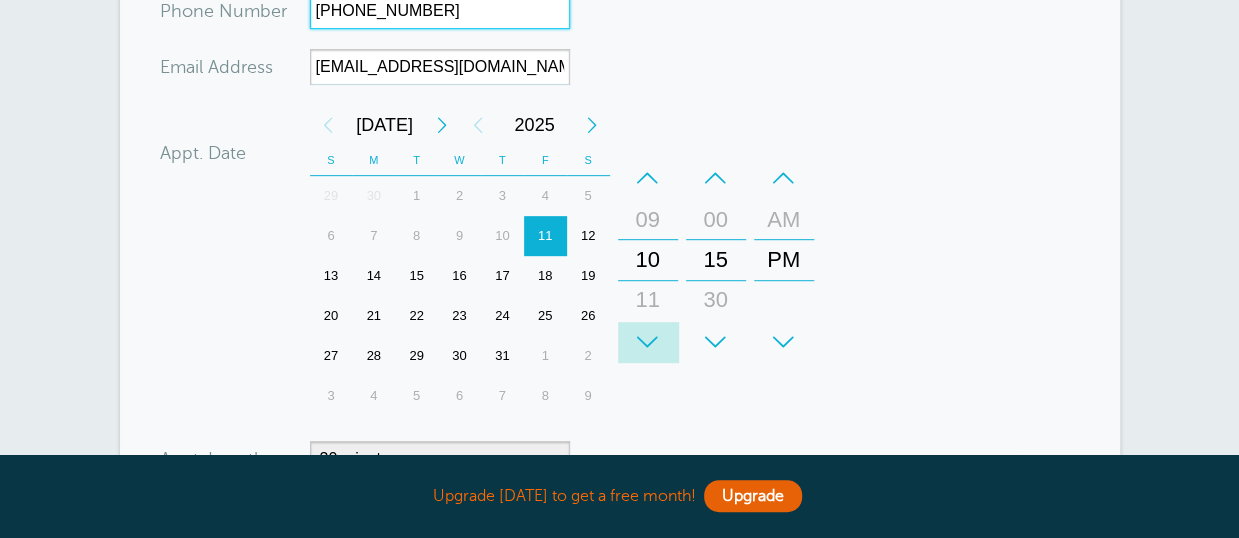click on "+" at bounding box center (648, 342) 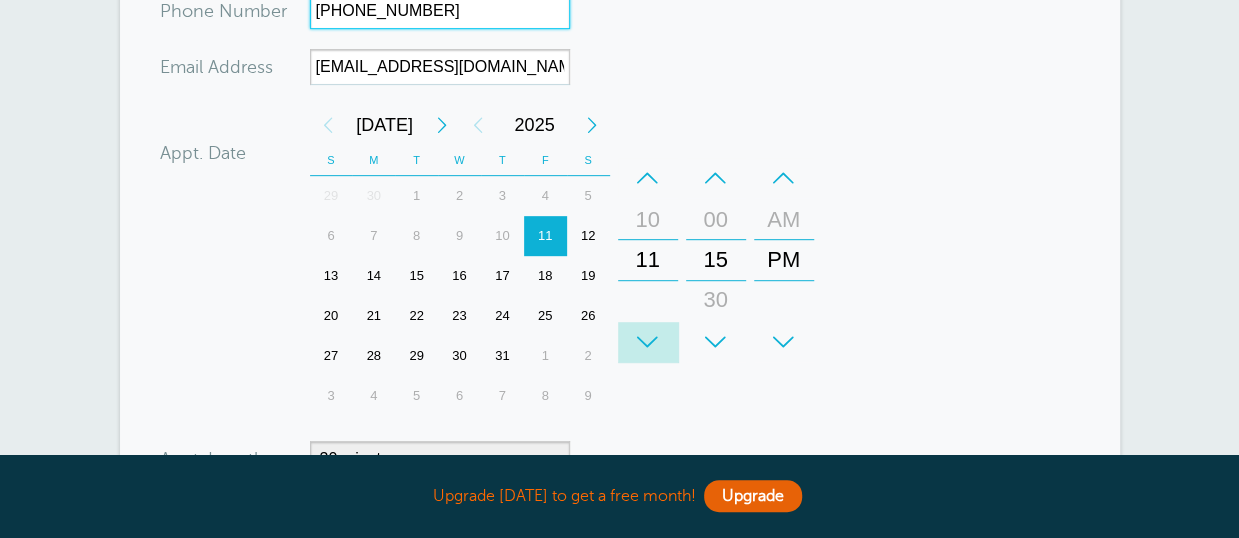 click on "+" at bounding box center [648, 342] 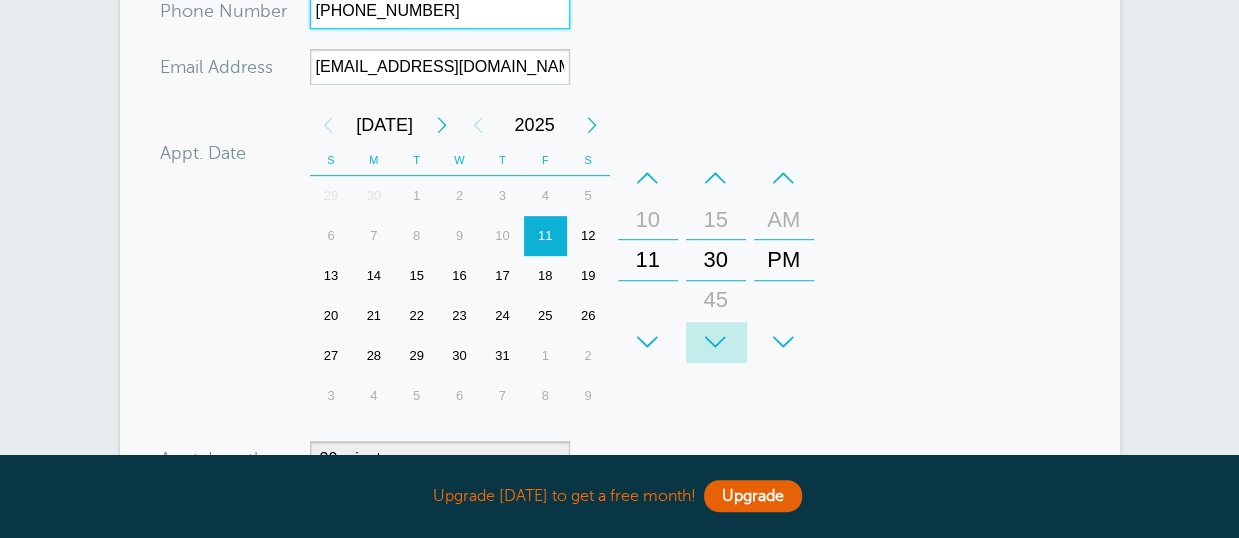 click on "+" at bounding box center [716, 342] 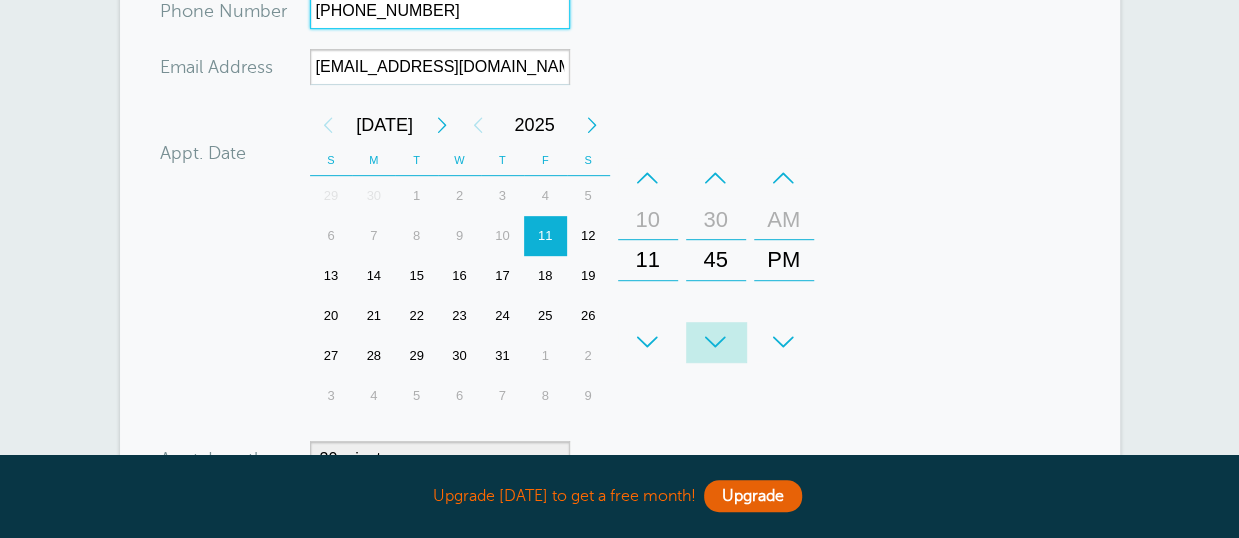 click on "+" at bounding box center [716, 342] 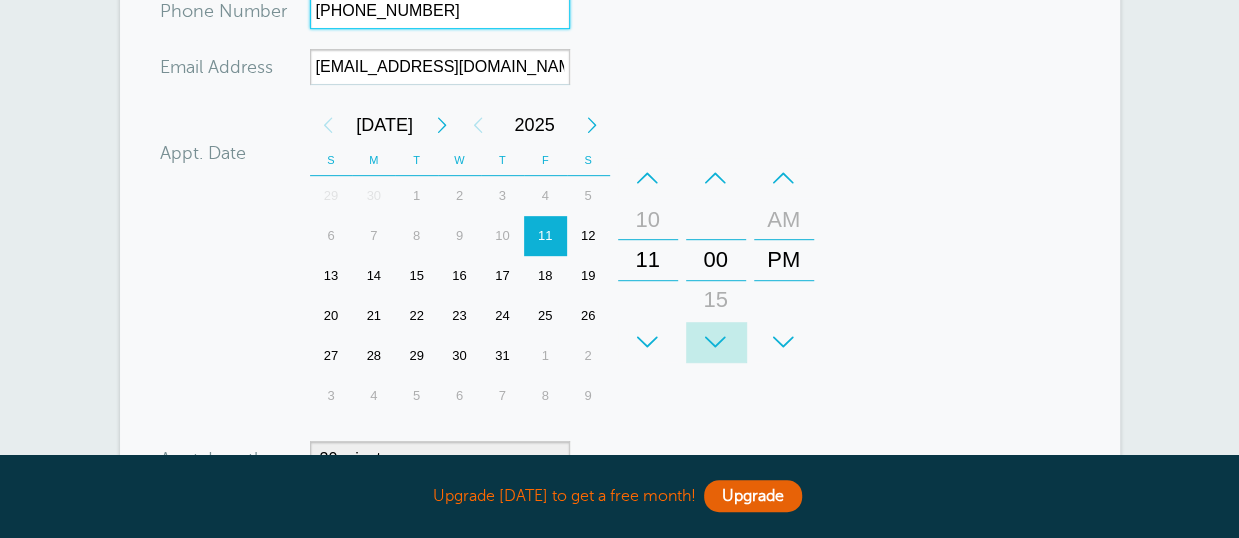 click on "+" at bounding box center [716, 342] 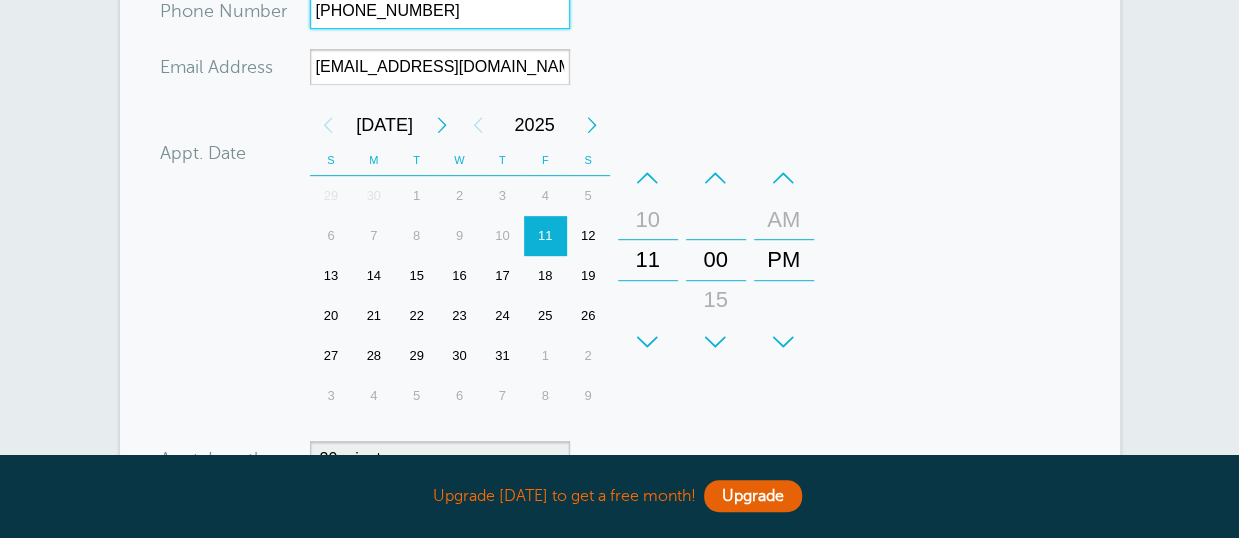 click on "–" at bounding box center (716, 178) 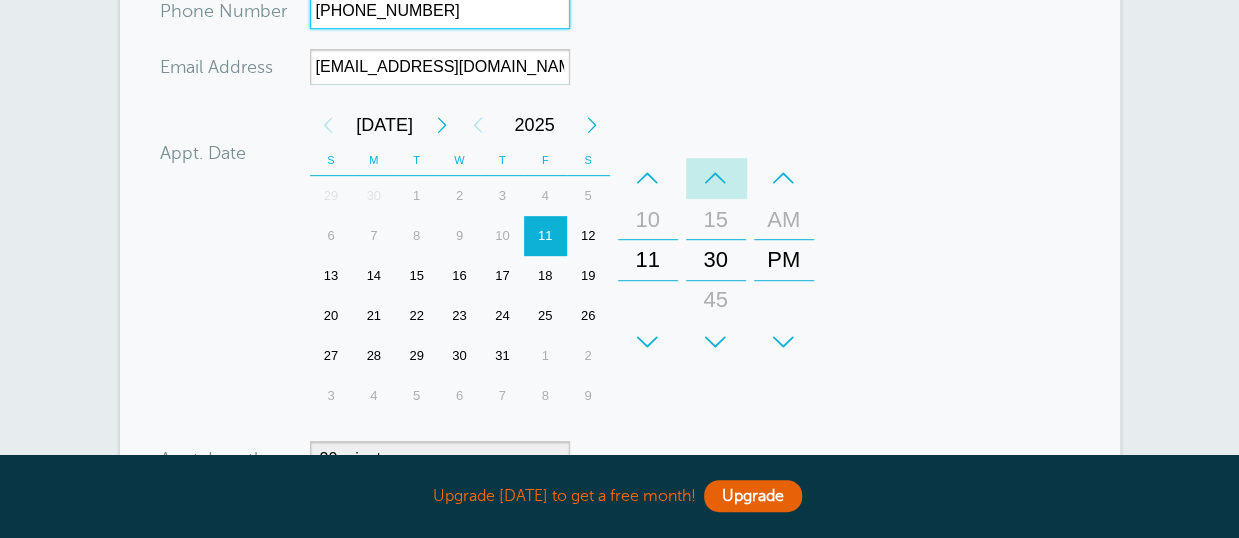 click on "–" at bounding box center (716, 178) 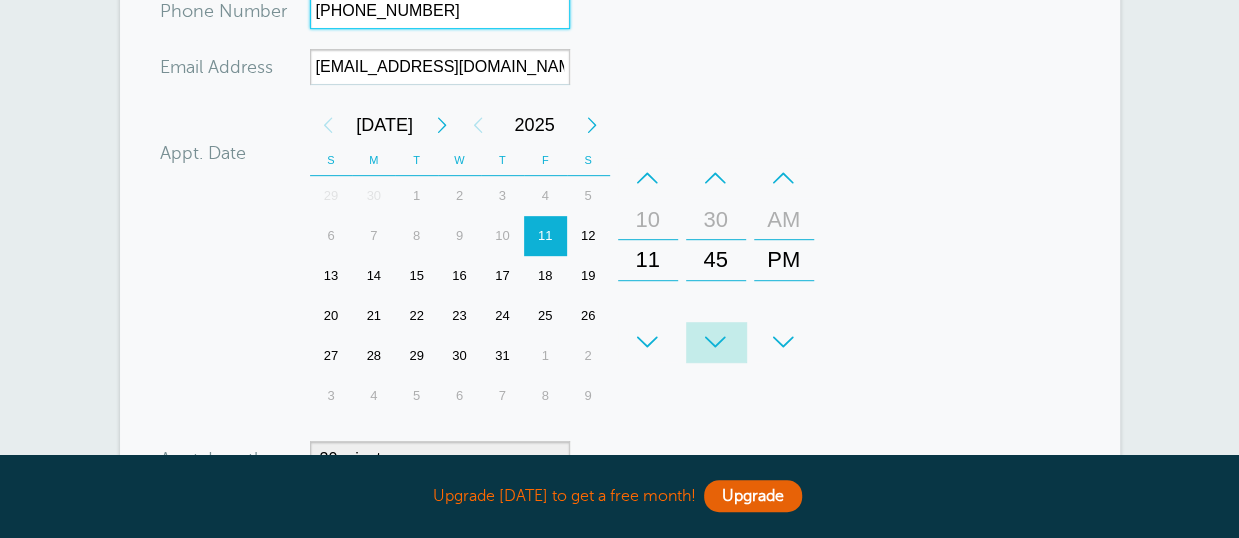 click on "+" at bounding box center [716, 342] 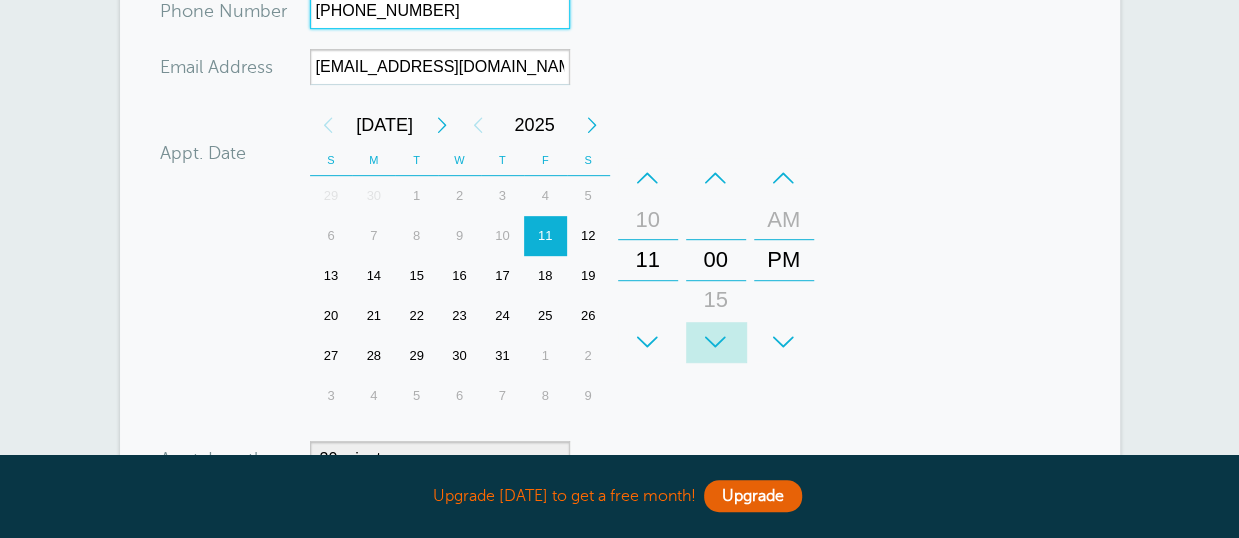 click on "+" at bounding box center [716, 342] 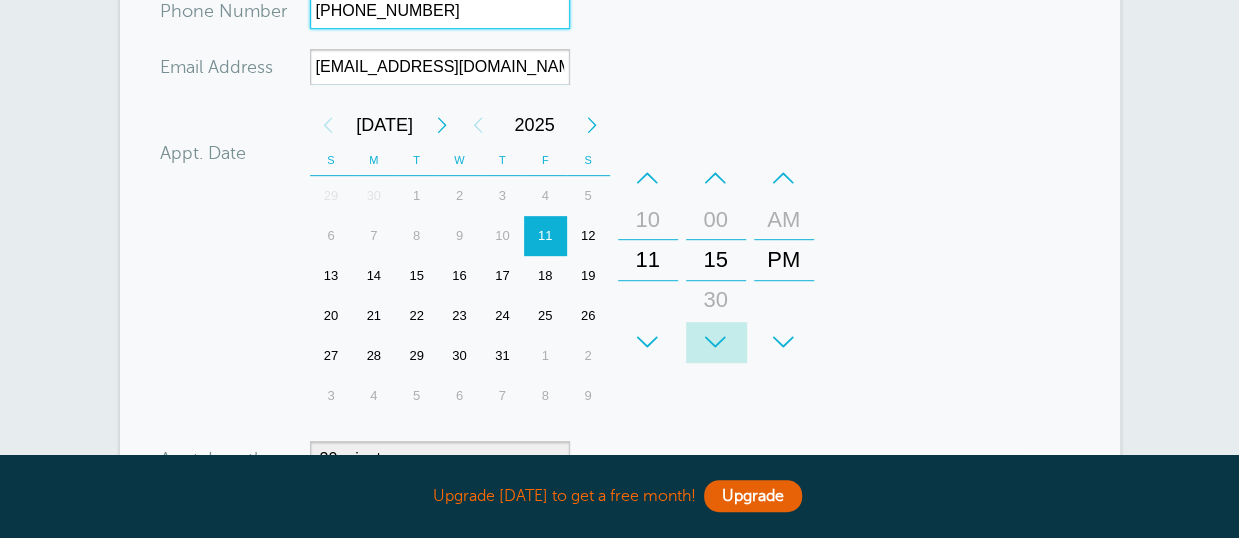 click on "+" at bounding box center (716, 342) 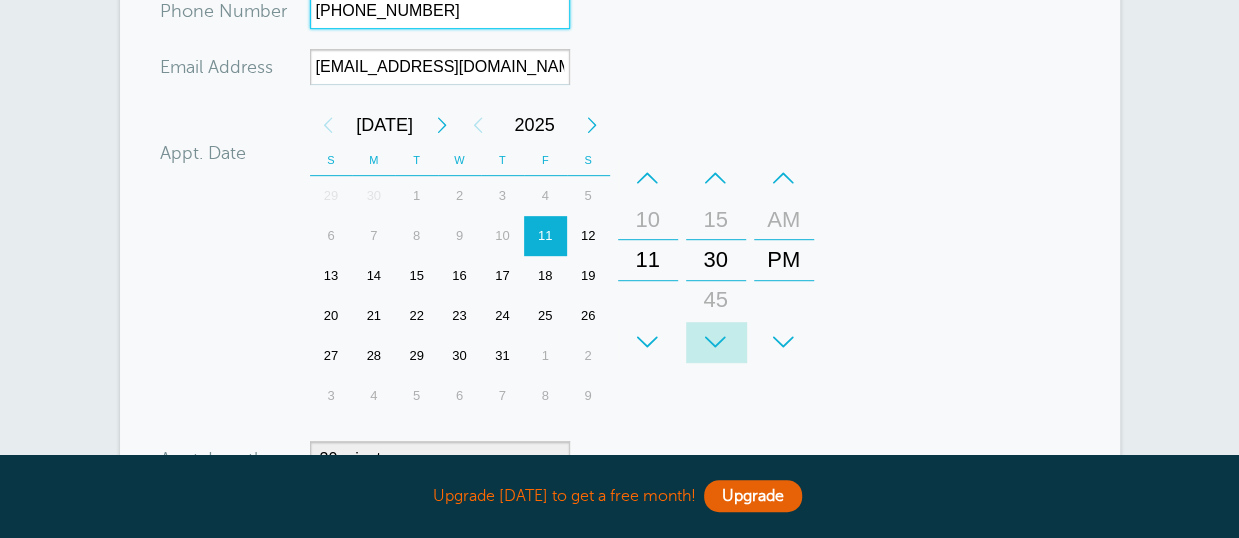 click on "+" at bounding box center [716, 342] 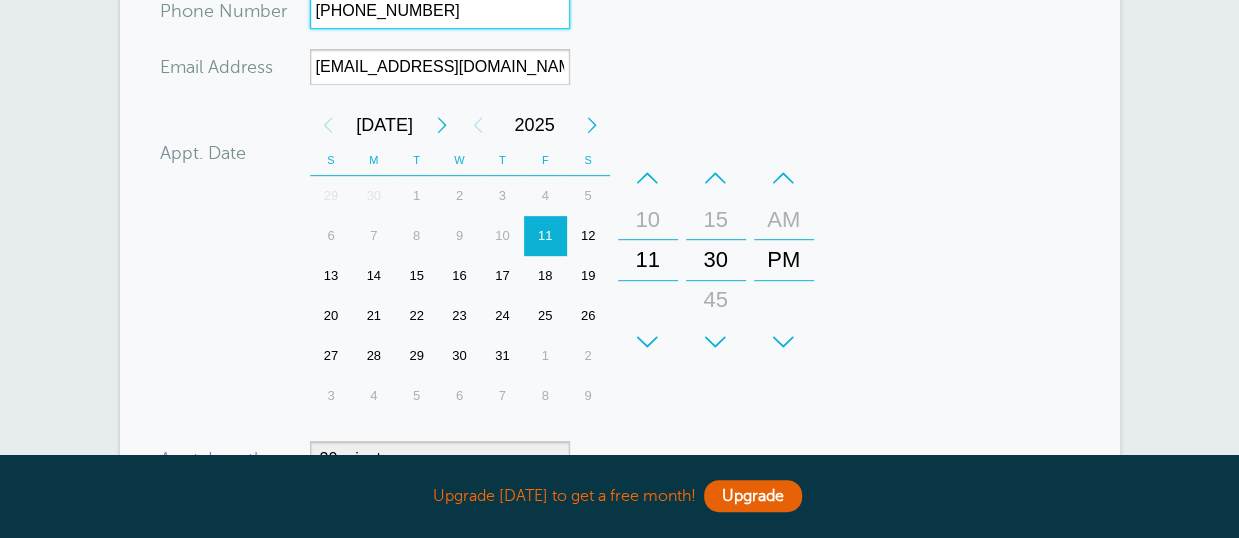 click on "+" at bounding box center (716, 342) 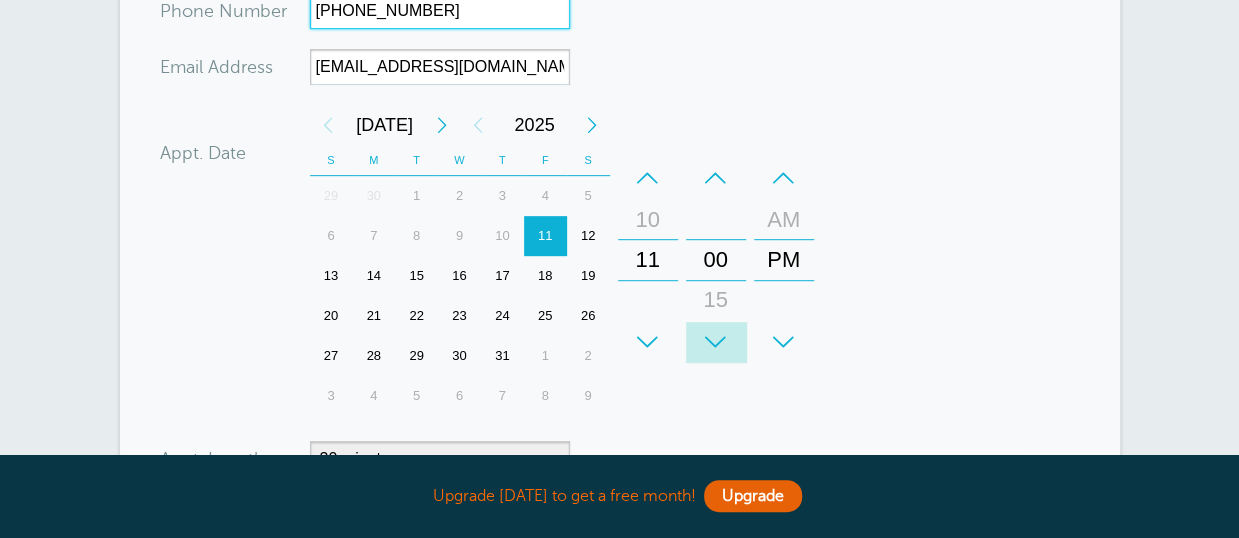 click on "+" at bounding box center (716, 342) 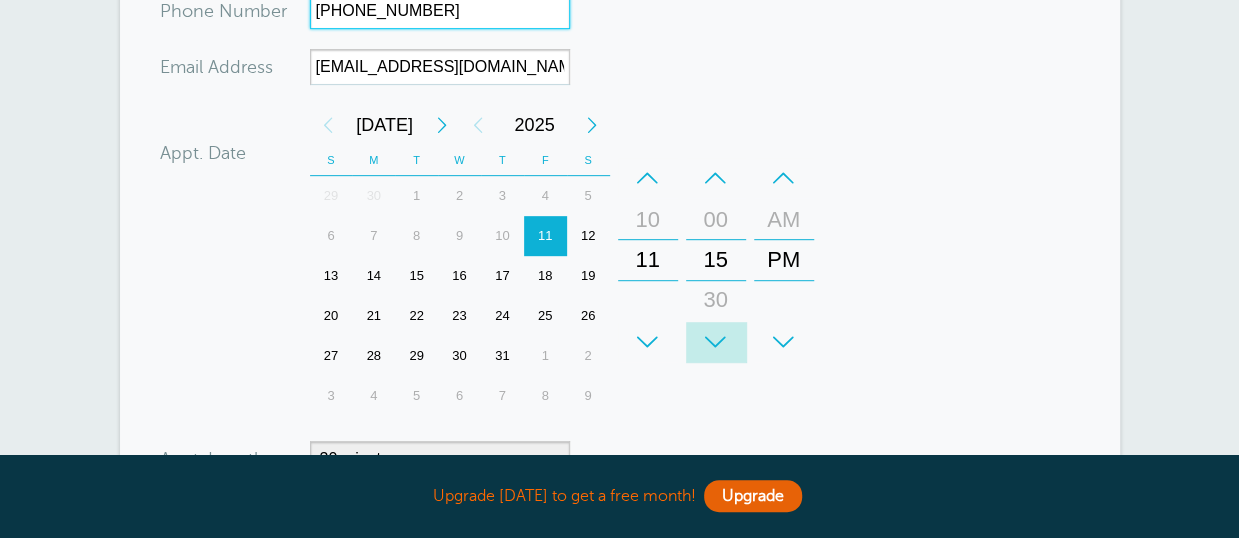 click on "+" at bounding box center [716, 342] 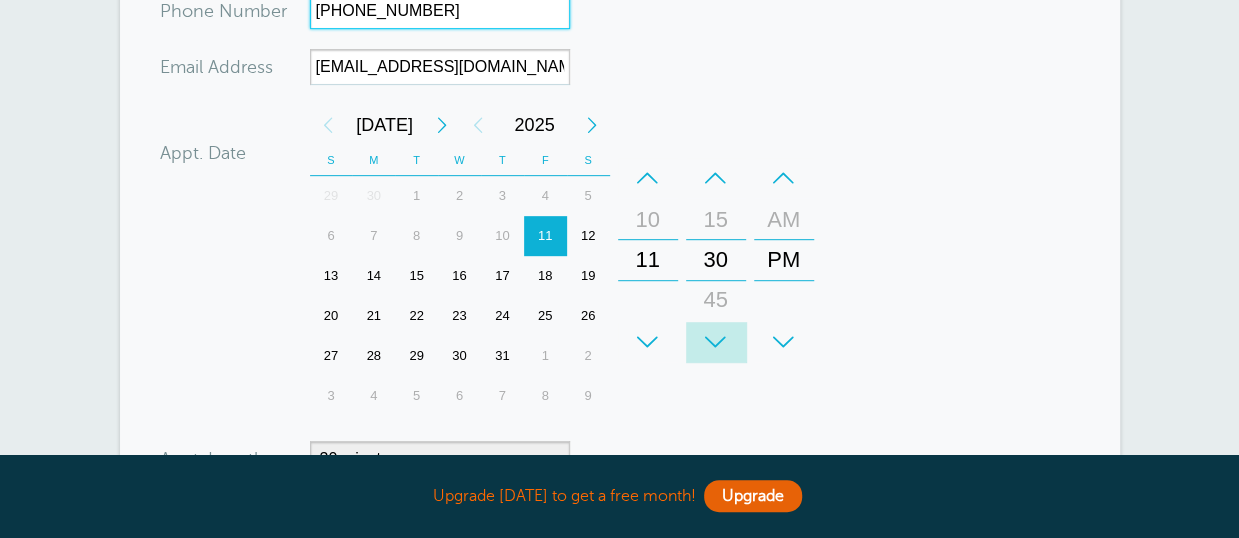 click on "+" at bounding box center (716, 342) 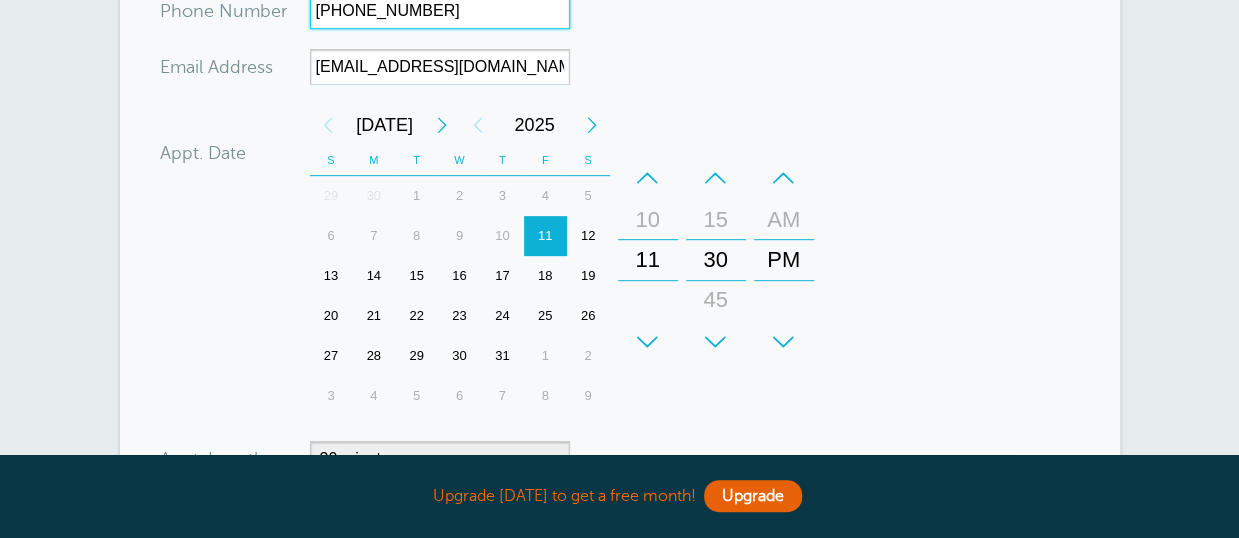 click on "PM" at bounding box center (784, 260) 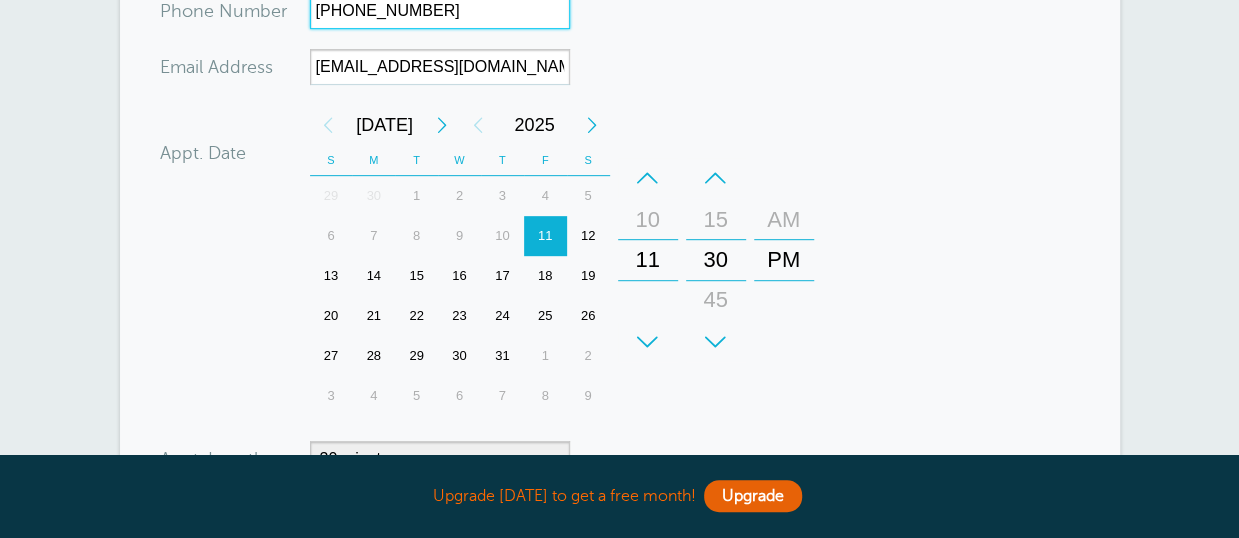 click on "AM" at bounding box center (784, 220) 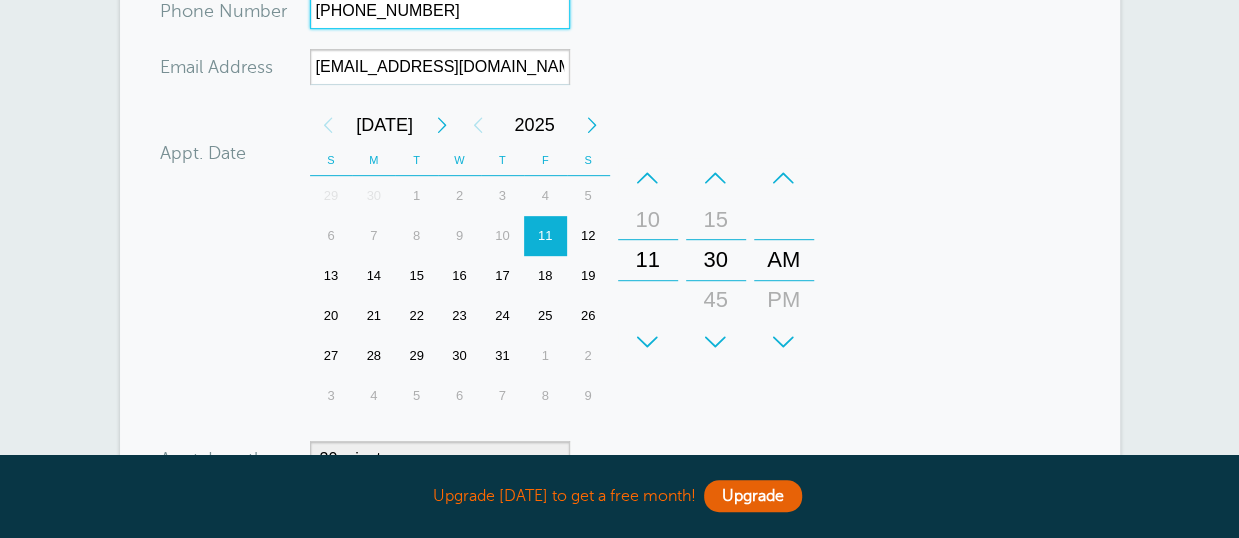 click on "+" at bounding box center (716, 342) 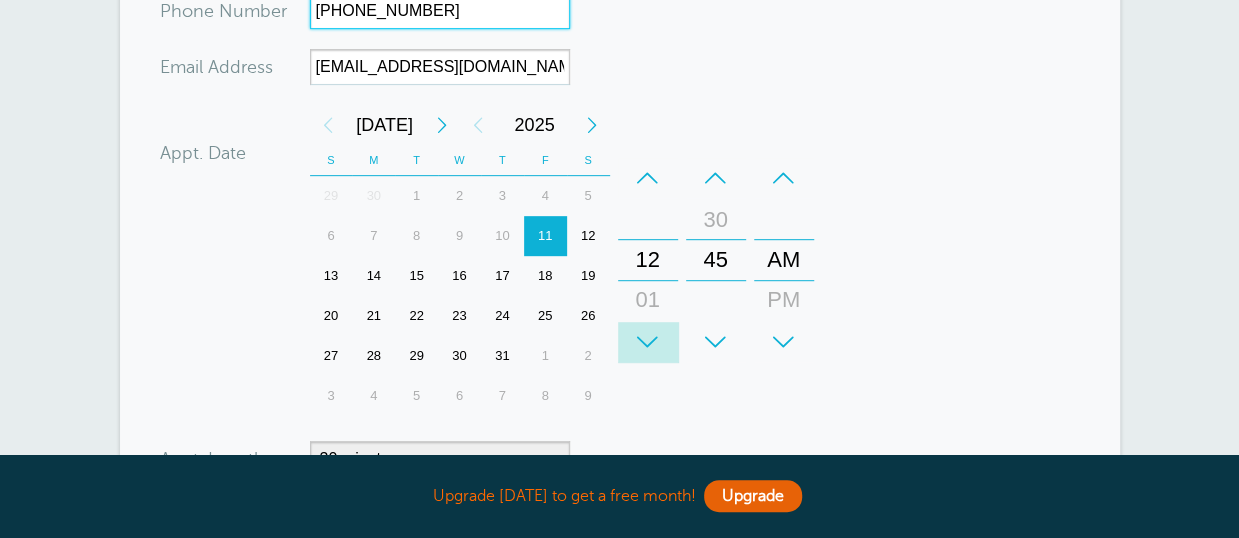 click on "+" at bounding box center (648, 342) 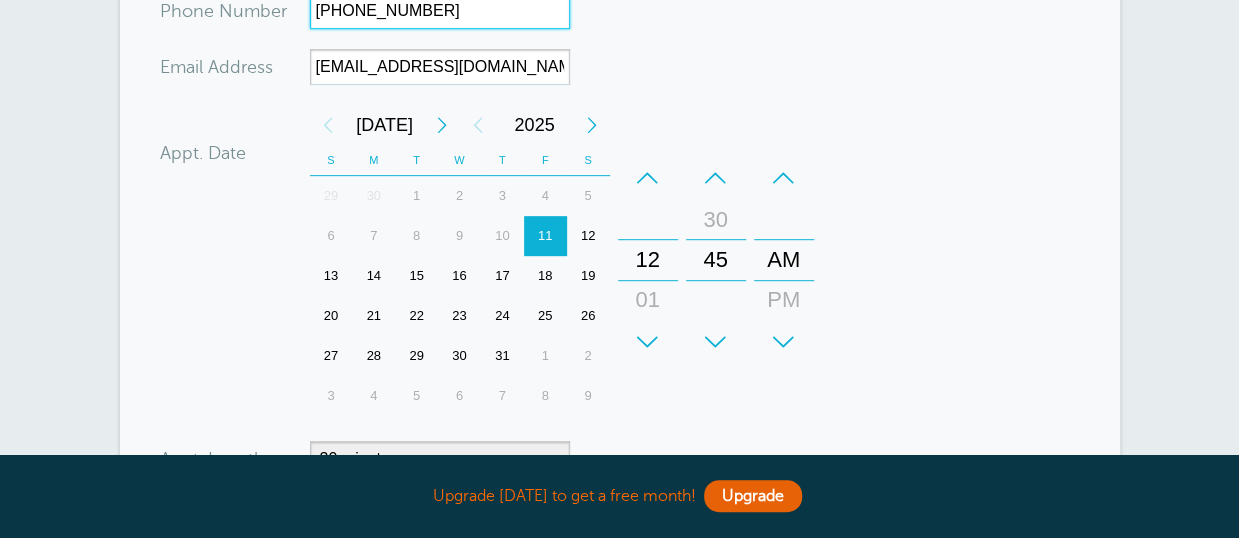 click on "+" at bounding box center (716, 342) 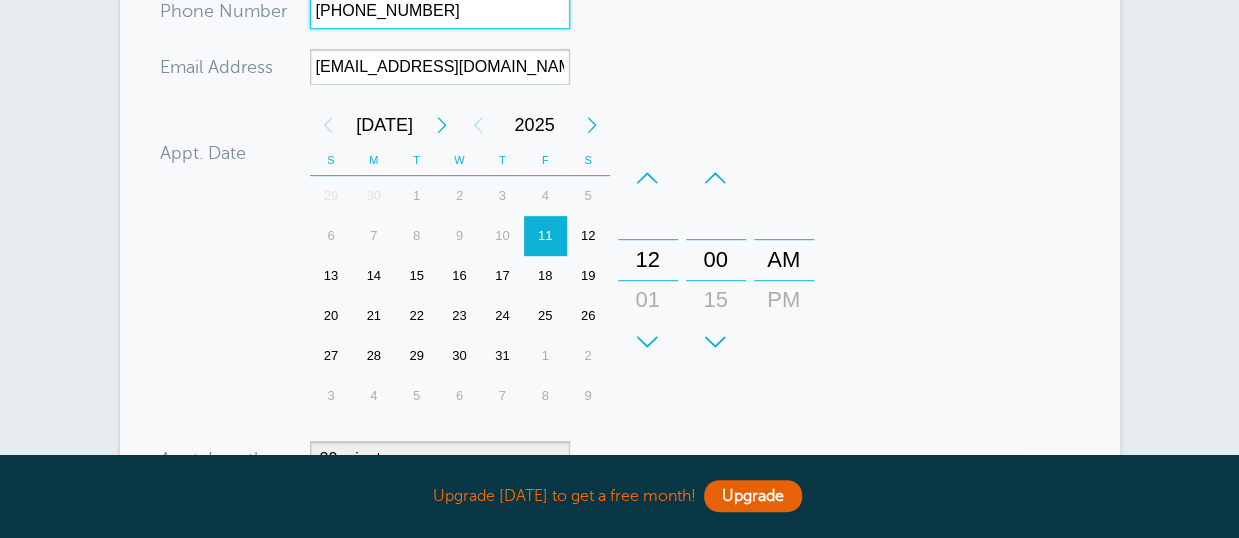 click on "PM" at bounding box center (784, 300) 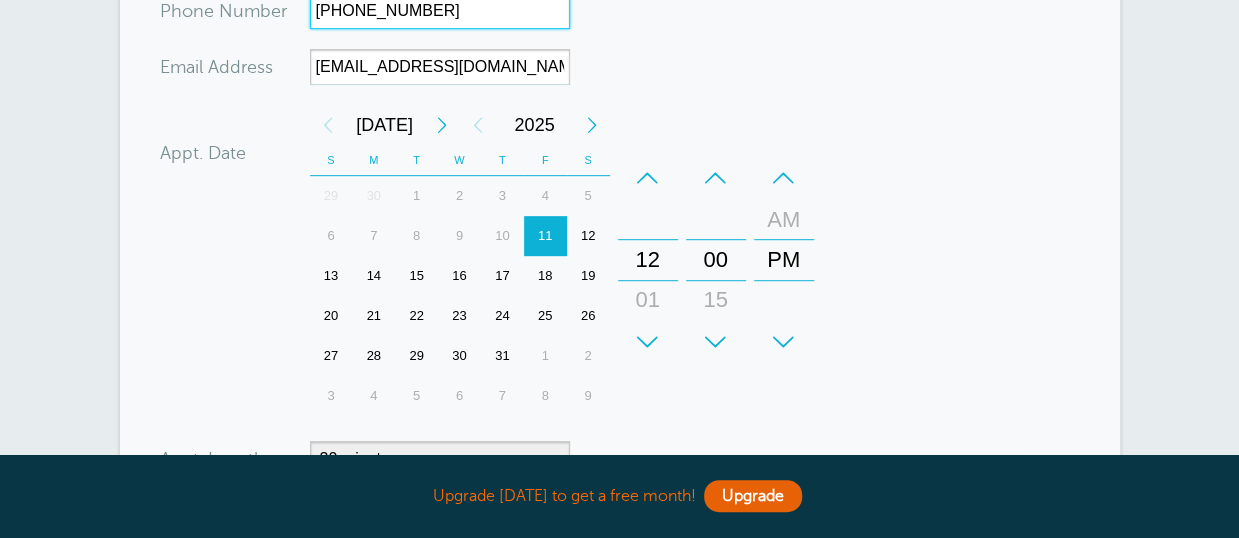 type on "919-601-684211" 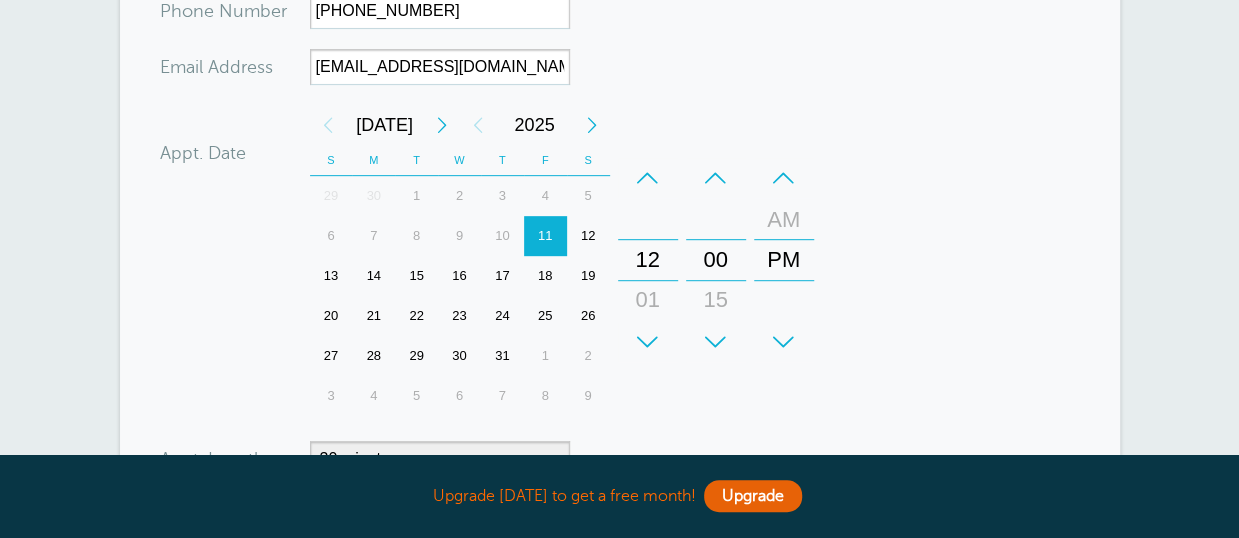 click on "Appt. Date
07/11/2025 12:00 Calendar Time + – Month January February March April May June July August September October November December + – Day 01 02 03 04 05 06 07 08 09 10 11 12 13 14 15 16 17 18 19 20 21 22 23 24 25 26 27 28 29 30 31 + – Year 2025 2026 2027 2028 2029 2030 2031 2032 2033 2034 2035 Jul 2025 S M T W T F S 1 2 3 4 5 6 7 8 9 10 11 12 13 14 15 16 17 18 19 20 21 22 23 24 25 26 27 28 29 30 1 2 3 4 5 6 7 8 9 10 11 12 29 30 1 2 3 4 5 6 7 8 9 10 11 12 13 14 15 16 17 18 19 20 21 22 23 24 25 26 27 28 29 30 31 1 2 3 4 5 6 7 8 9 27 28 29 30 31 1 2 3 4 5 6 7 8 9 10 11 12 13 14 15 16 17 18 19 20 21 22 23 24 25 26 27 28 29 30 31 1 2 3 4 5 6                         Jan Feb Mar Apr May Jun Jul Aug Sep Oct Nov Dec                                                 2025 2026 2027 2028 2029 2030 2031 2032 2033 2034 2035                           + – Hours 12 01 02 03 04 05 06 07 08 09 10 11 + – Minutes 00 15 30 45 +" at bounding box center [491, 263] 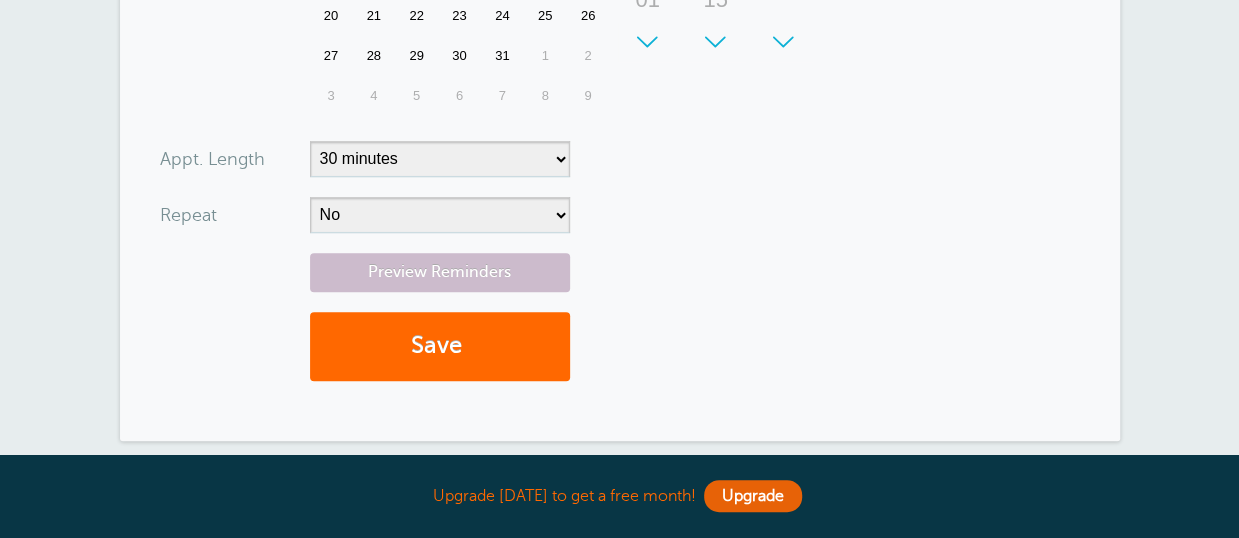 scroll, scrollTop: 593, scrollLeft: 0, axis: vertical 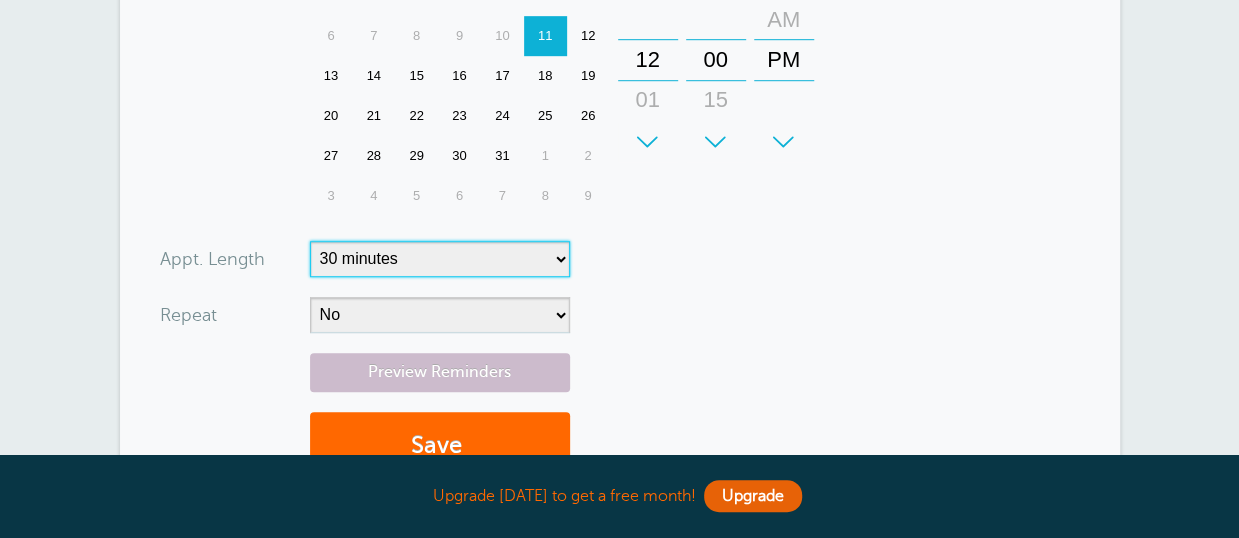 click on "5 minutes 10 minutes 15 minutes 20 minutes 25 minutes 30 minutes 35 minutes 40 minutes 45 minutes 50 minutes 55 minutes 1 hour 1 hour 15 minutes 1 hour 30 minutes 1 hour 45 minutes 2 hours 2 hours 15 minutes 2 hours 30 minutes 2 hours 45 minutes 3 hours 3 hours 30 minutes 4 hours 4 hours 30 minutes 5 hours 5 hours 30 minutes 6 hours 6 hours 30 minutes 7 hours 7 hours 30 minutes 8 hours 9 hours 10 hours 11 hours 12 hours 13 hours 14 hours 15 hours 16 hours" at bounding box center [440, 259] 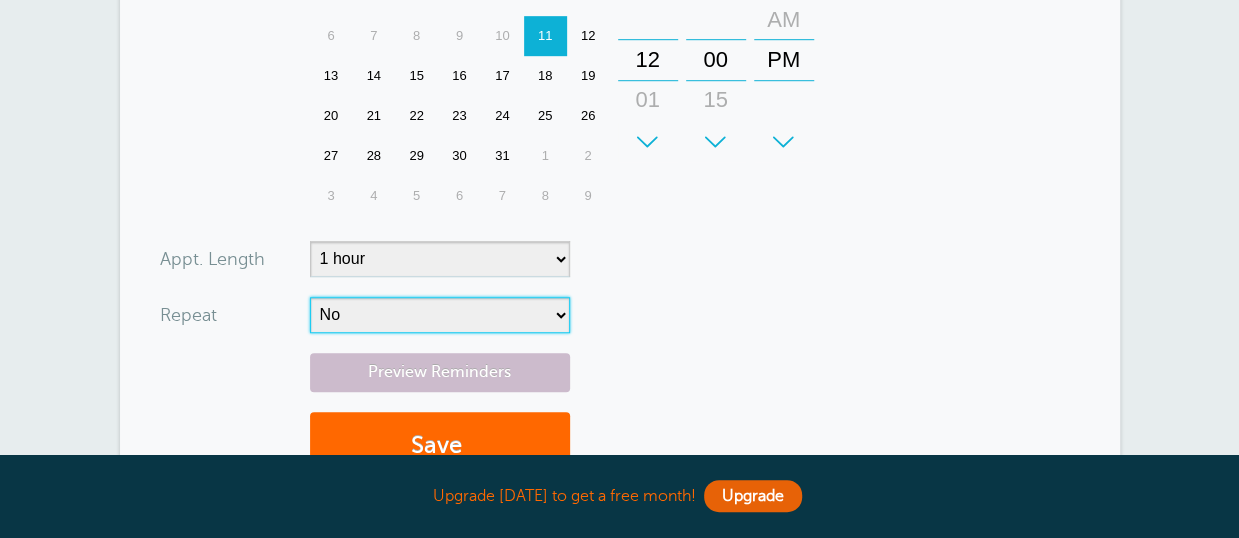click on "No Daily Weekly Every 2 weeks Every 3 weeks Every 4 weeks Monthly Every 5 weeks Every 6 weeks Every 7 weeks Every 8 weeks Every other month Every 9 weeks Every 10 weeks Every 11 weeks Every 12 weeks Quarterly Every 4 months Every 6 months Yearly Every 18 months Every 2 years Every 3 years" at bounding box center (440, 315) 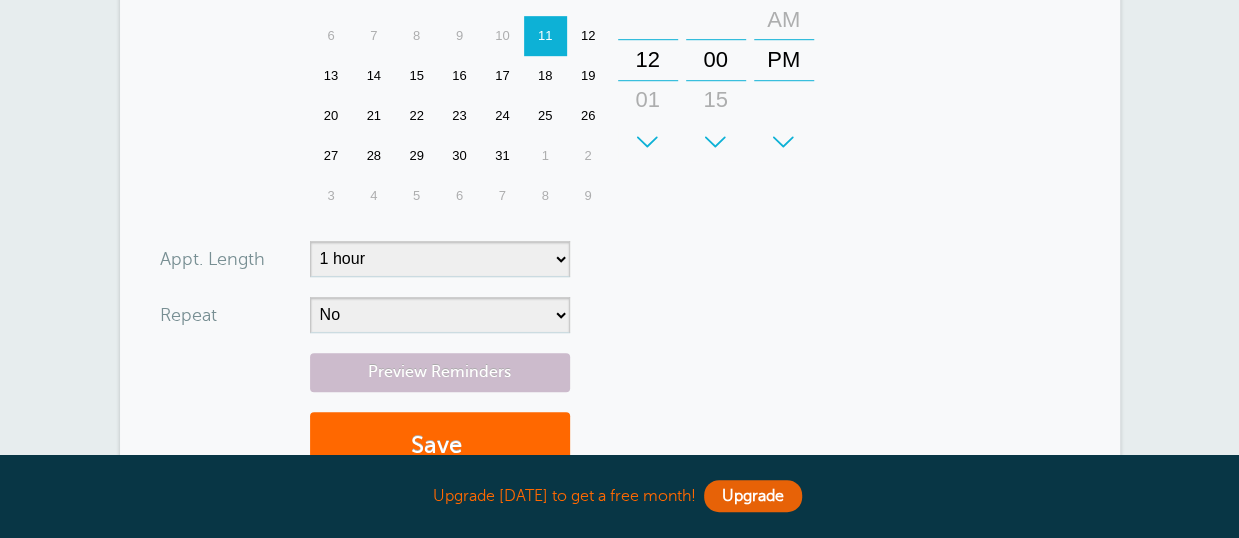 click on "You are creating a new customer. To use an existing customer select one from the autocomplete dropdown.
x-no-autofill
Cus tomer N ame
Test Maria Test No search results.
Edit
Remove
Customer TZ
--
Time zone
am/pm
24h" at bounding box center (620, 49) 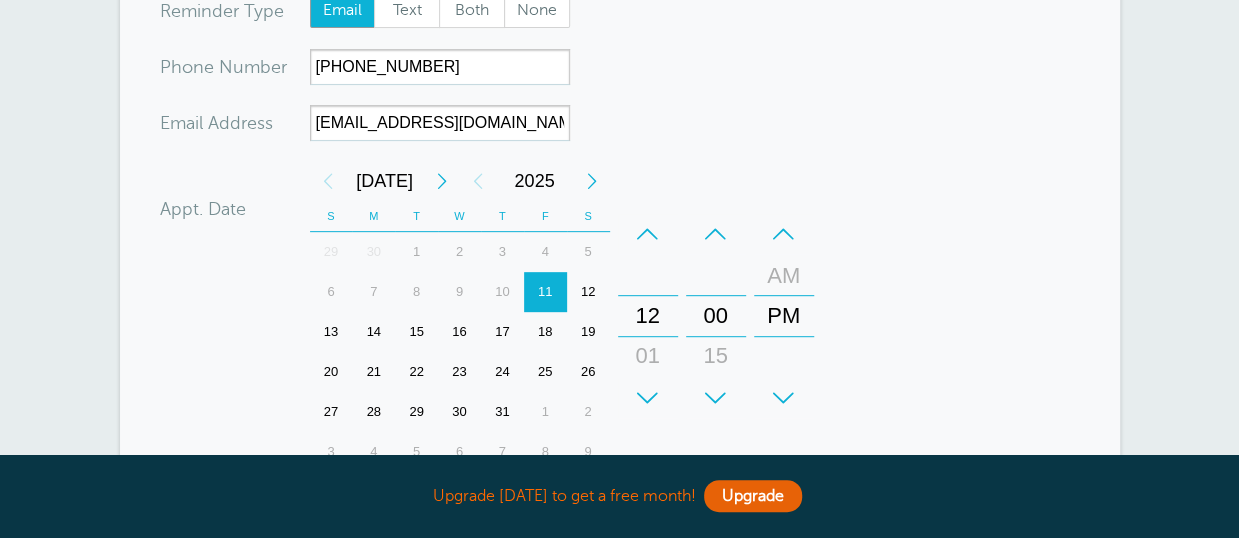 scroll, scrollTop: 293, scrollLeft: 0, axis: vertical 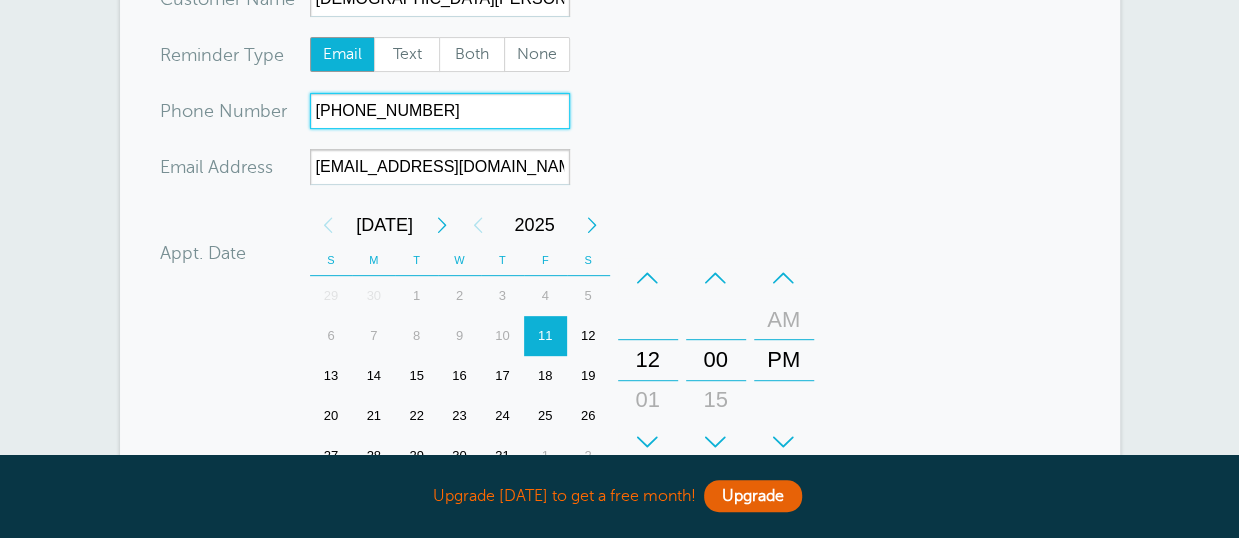 click on "919-601-684211" at bounding box center [440, 111] 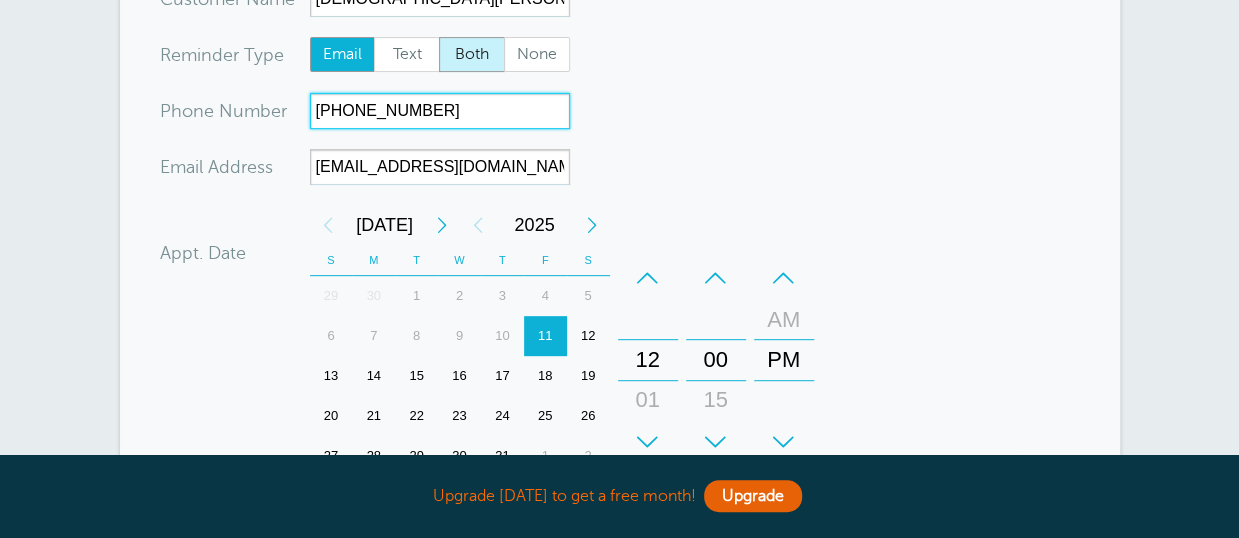 type on "919-601-6842" 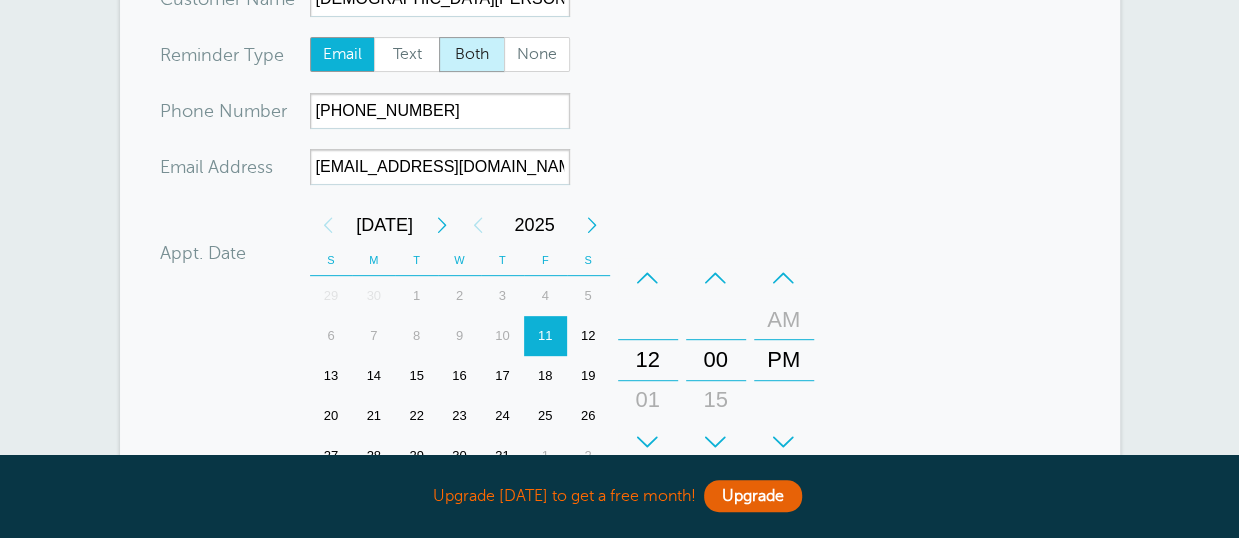 click on "Both" at bounding box center [472, 55] 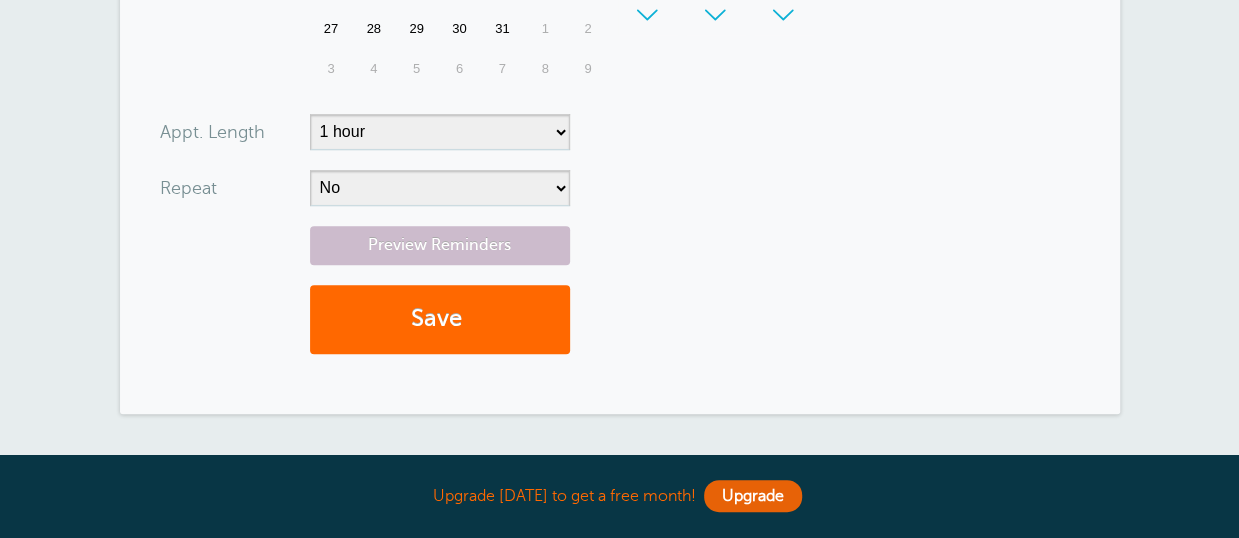 scroll, scrollTop: 793, scrollLeft: 0, axis: vertical 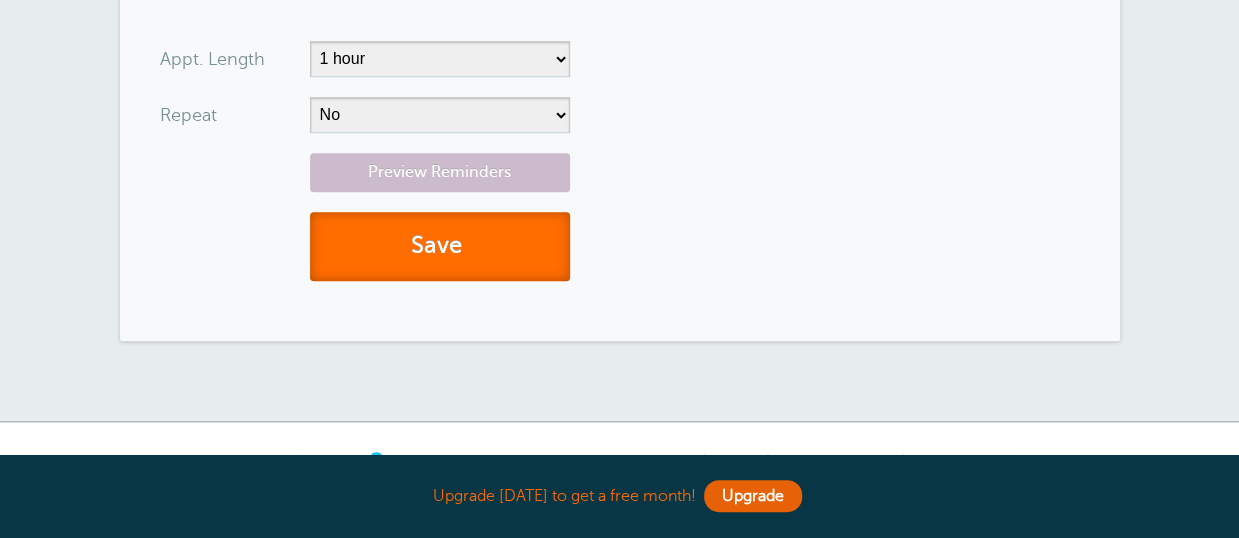 click on "Save" at bounding box center (440, 246) 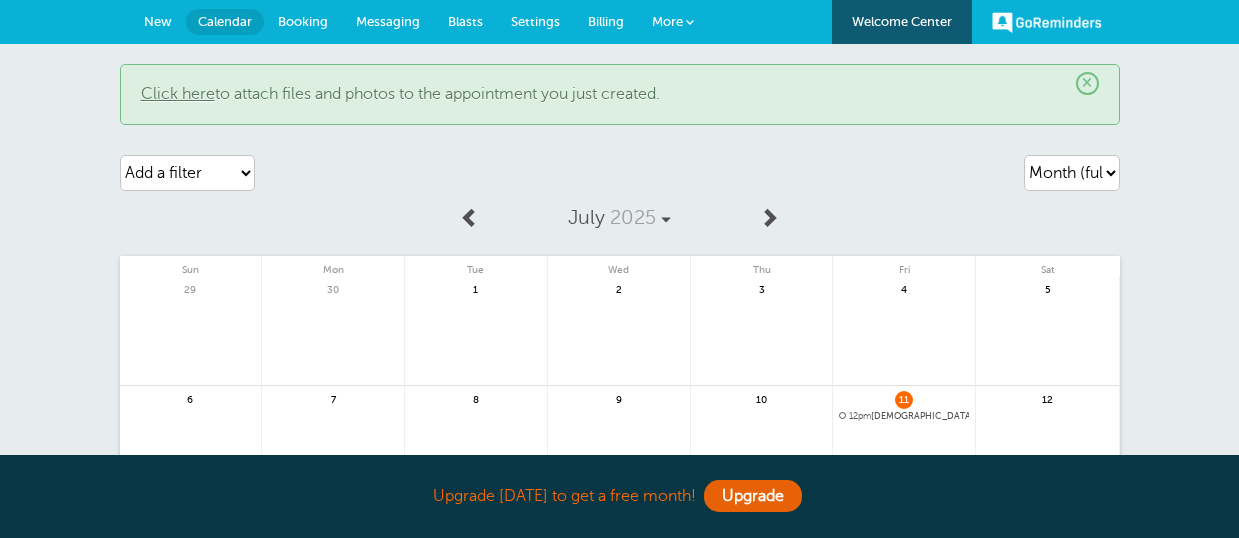 scroll, scrollTop: 0, scrollLeft: 0, axis: both 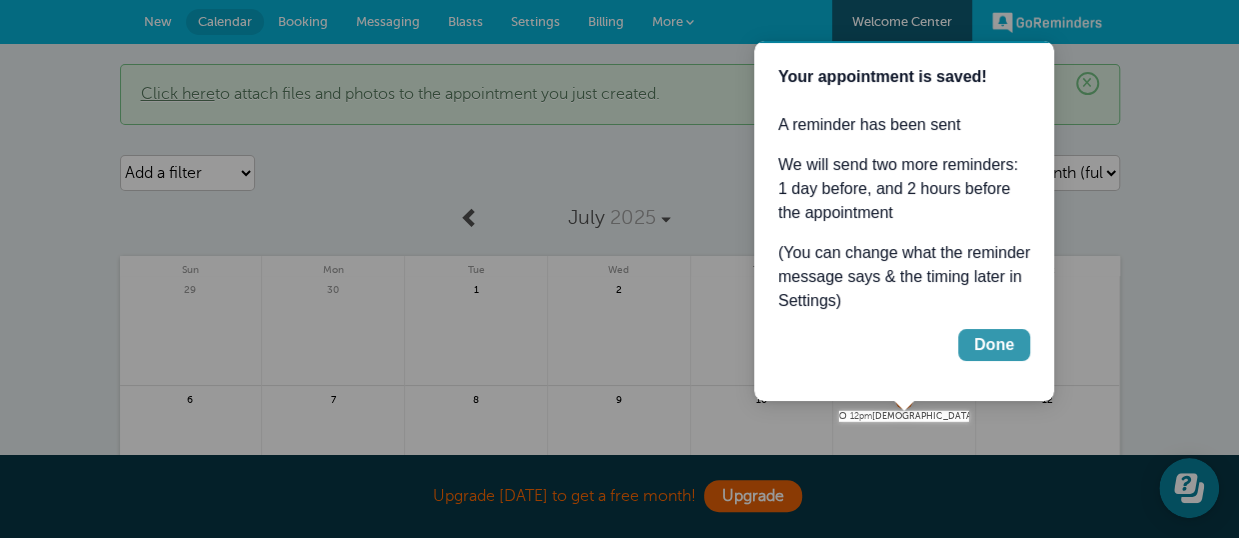 click on "Done" at bounding box center [994, 345] 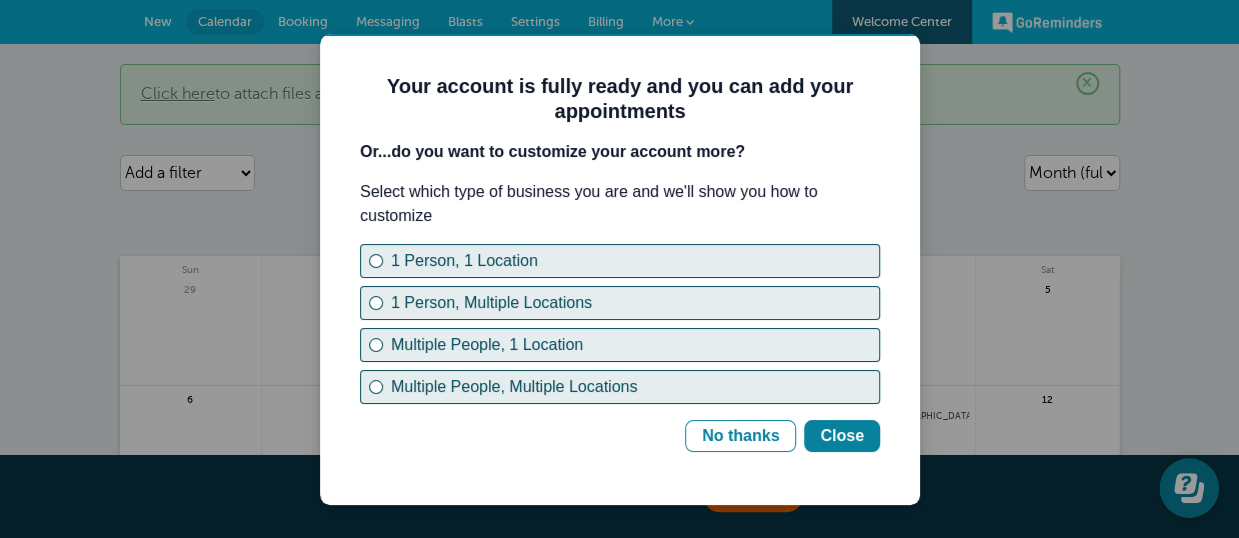 scroll, scrollTop: 0, scrollLeft: 0, axis: both 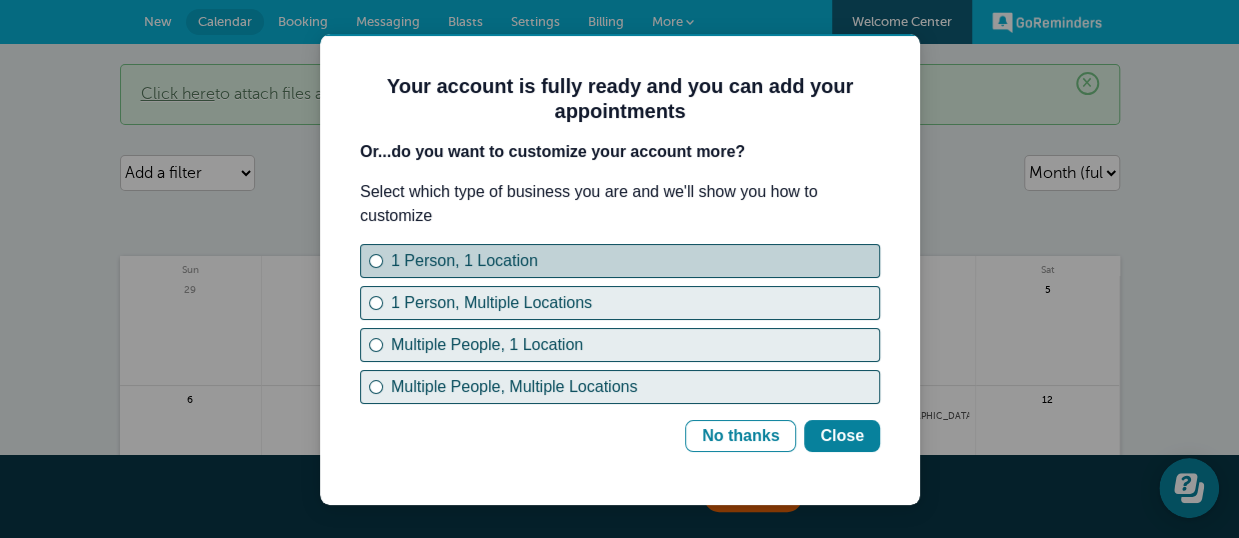 click on "1 Person, 1 Location" at bounding box center (620, 261) 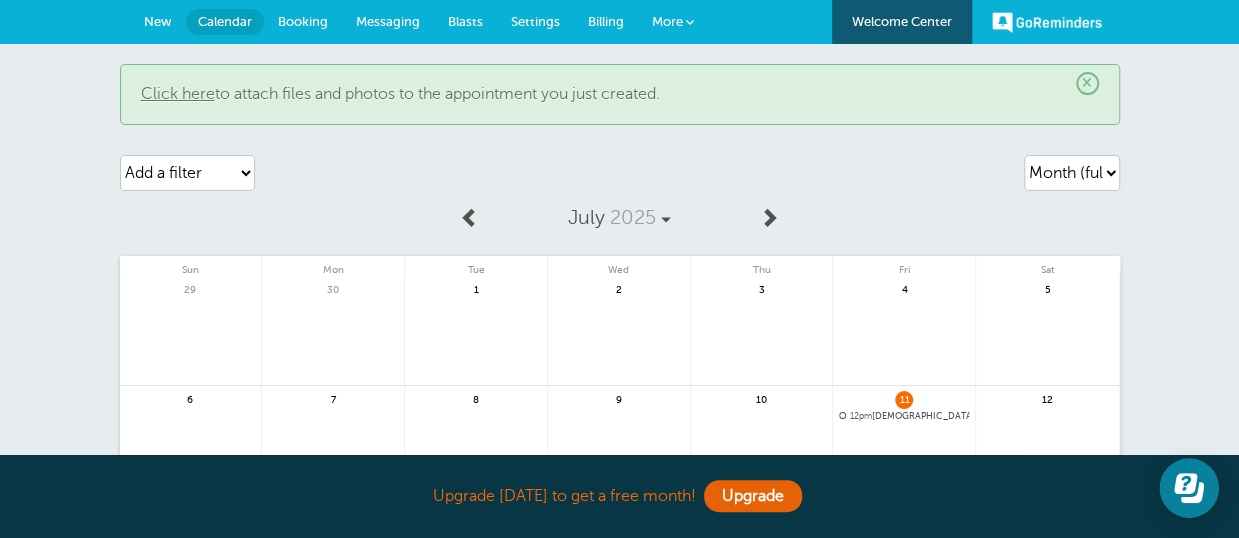 scroll, scrollTop: 0, scrollLeft: 0, axis: both 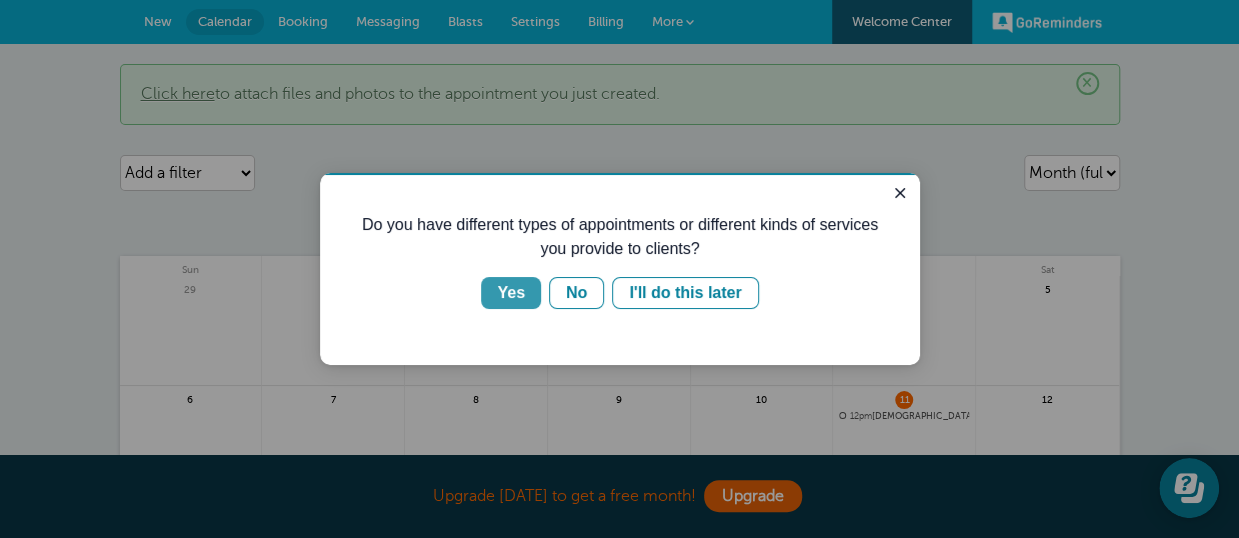 click on "Yes" at bounding box center (511, 293) 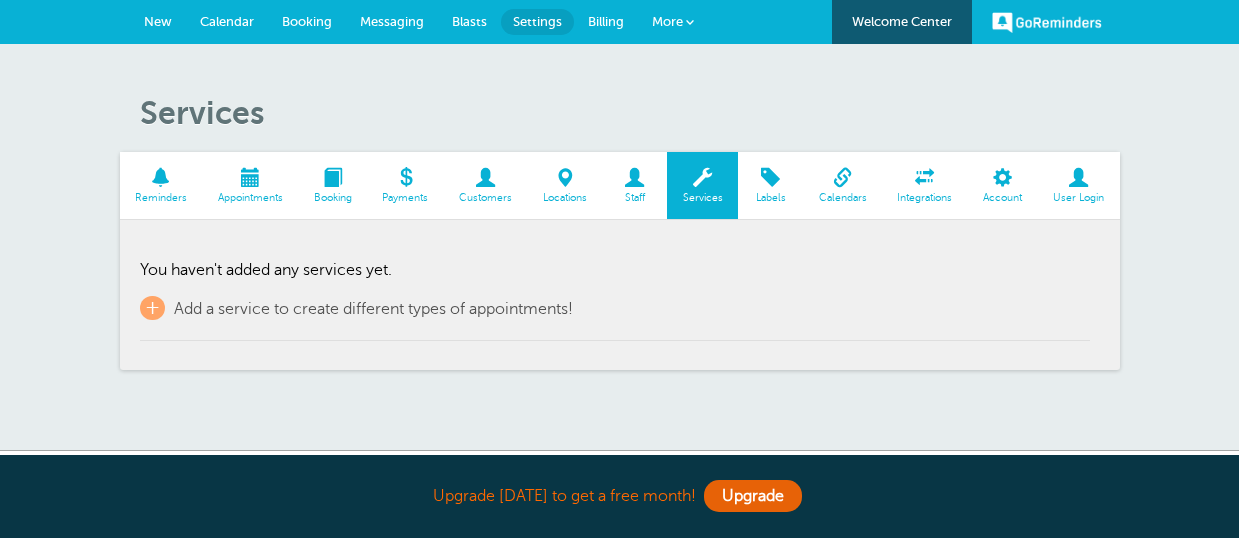 scroll, scrollTop: 0, scrollLeft: 0, axis: both 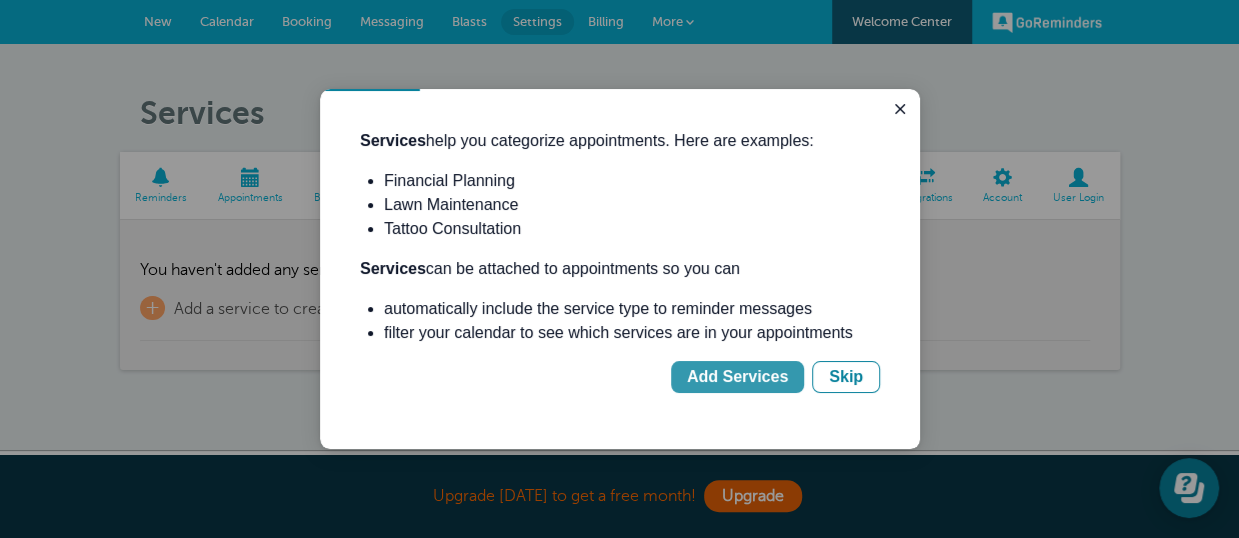 click on "Add Services" at bounding box center [737, 377] 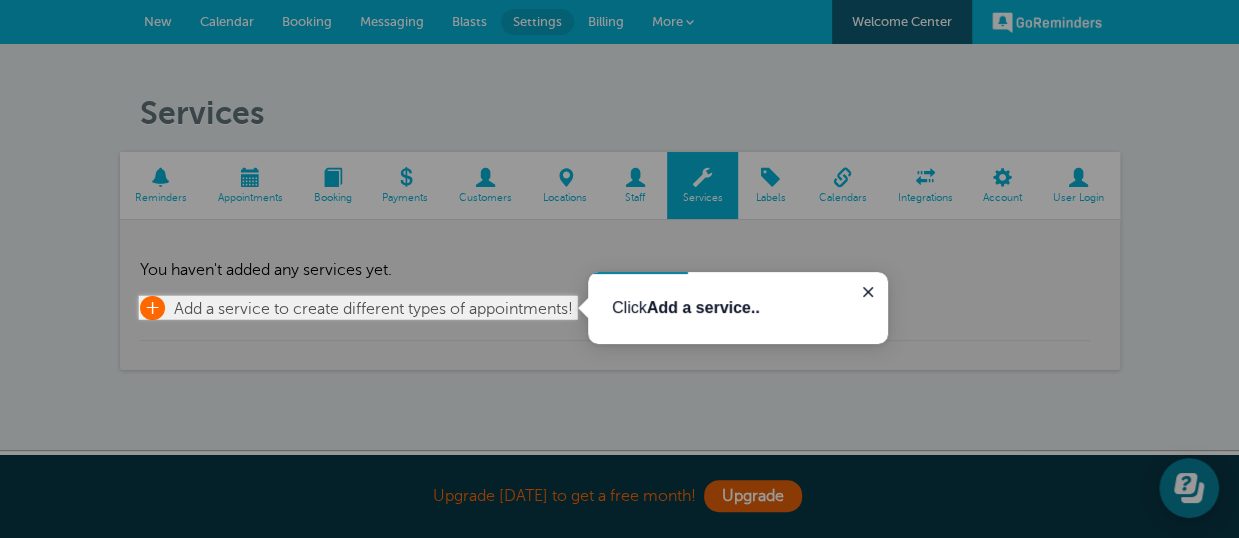 click on "+" at bounding box center (152, 308) 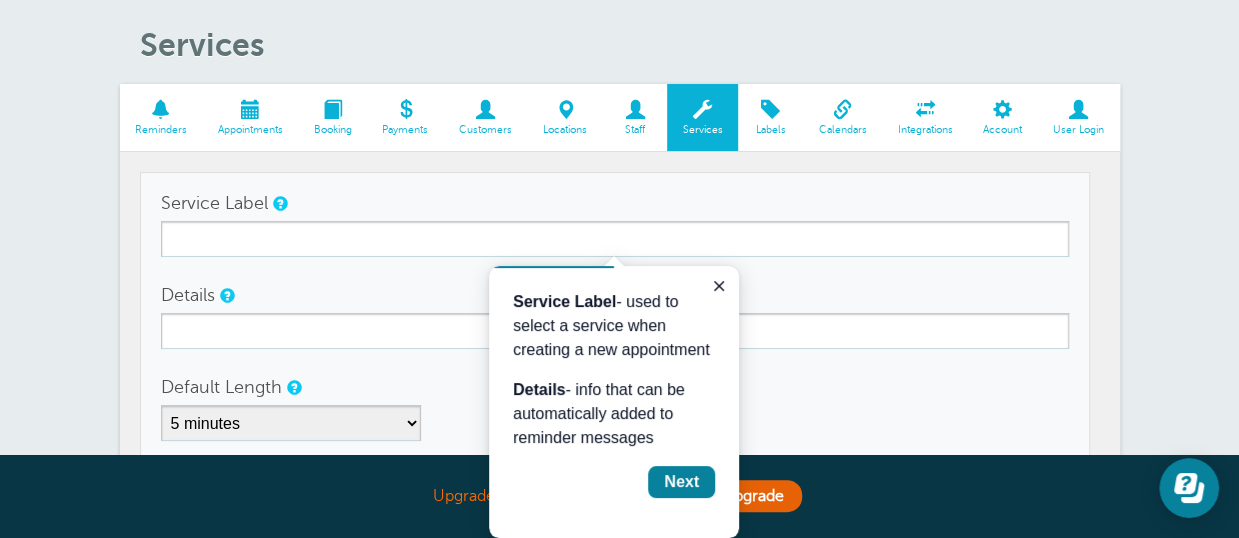 scroll, scrollTop: 100, scrollLeft: 0, axis: vertical 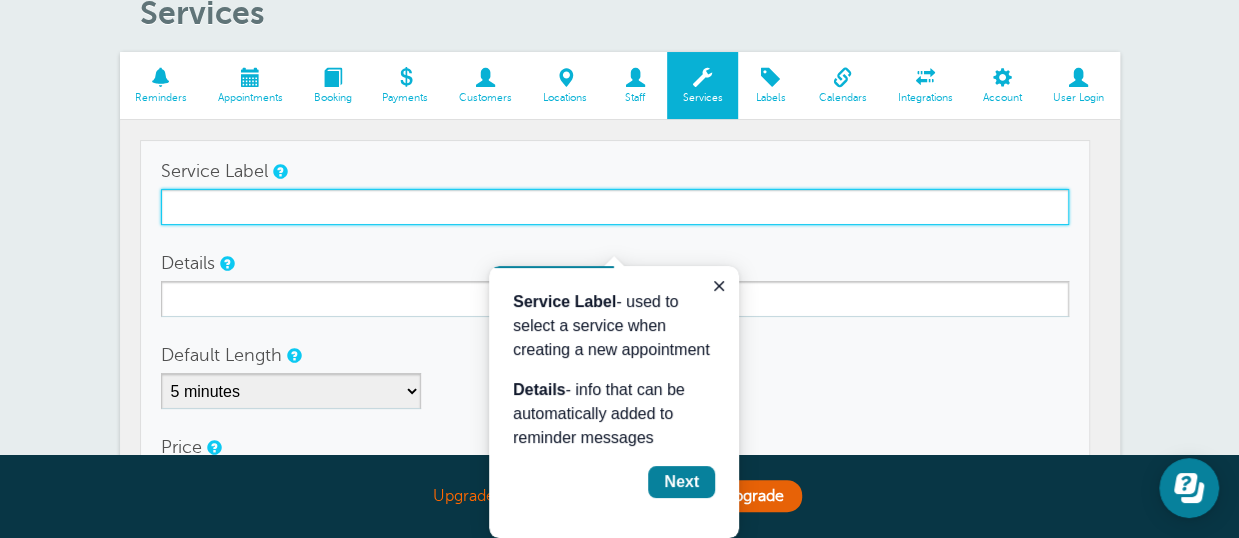 click on "Service Label" at bounding box center (615, 207) 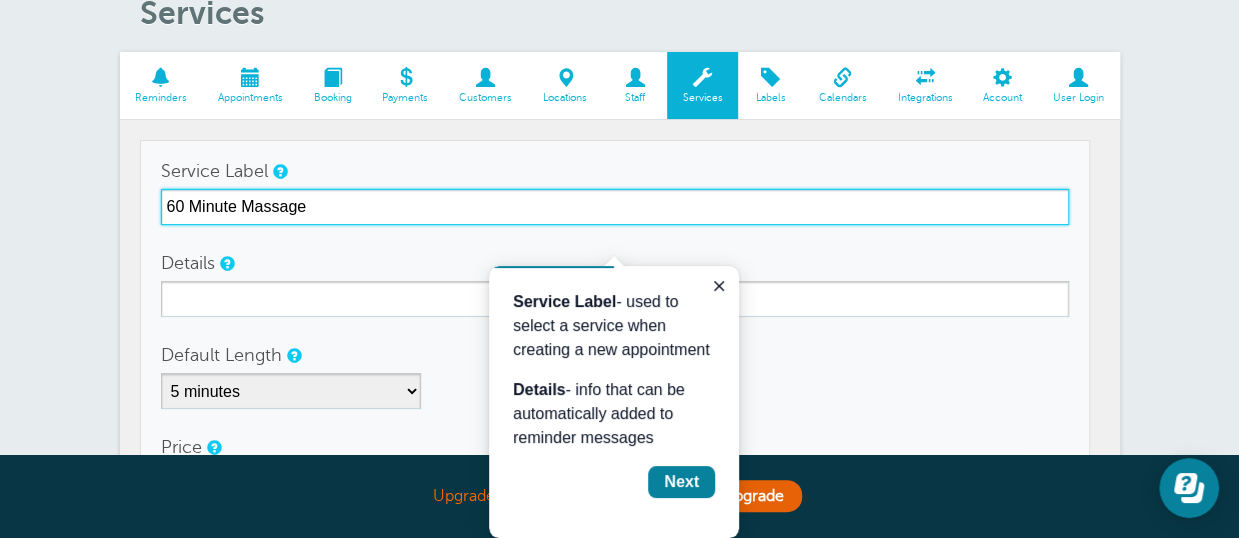 type on "60 Minute Massage" 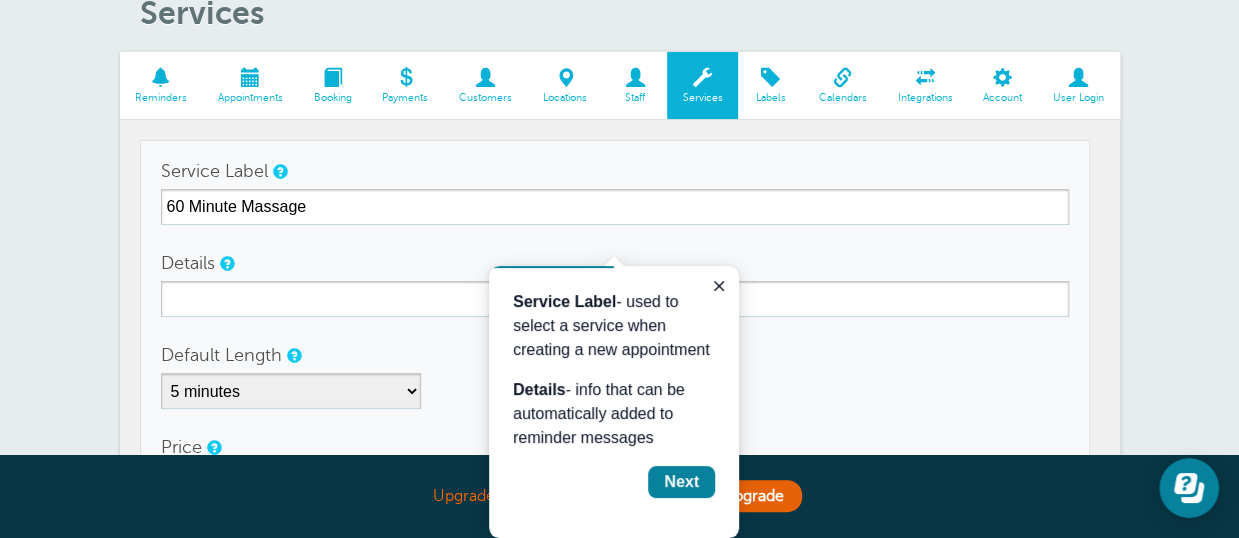 click on "Services
Reminders
Appointments
Booking
Payments
Customers
Locations
Staff
Services
Labels
Calendars" at bounding box center [619, 399] 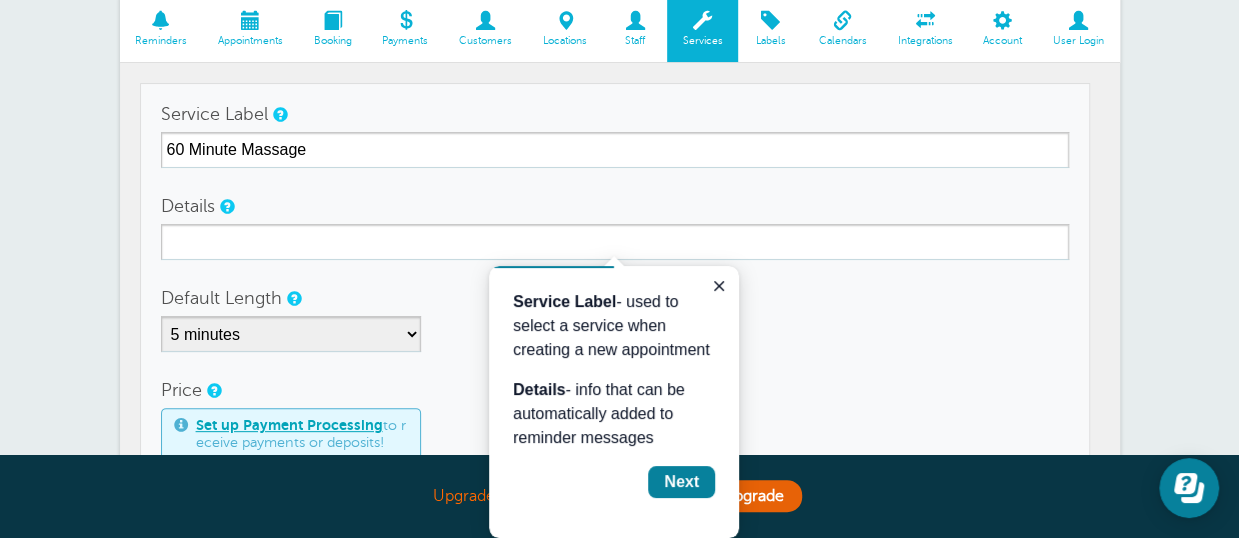 scroll, scrollTop: 200, scrollLeft: 0, axis: vertical 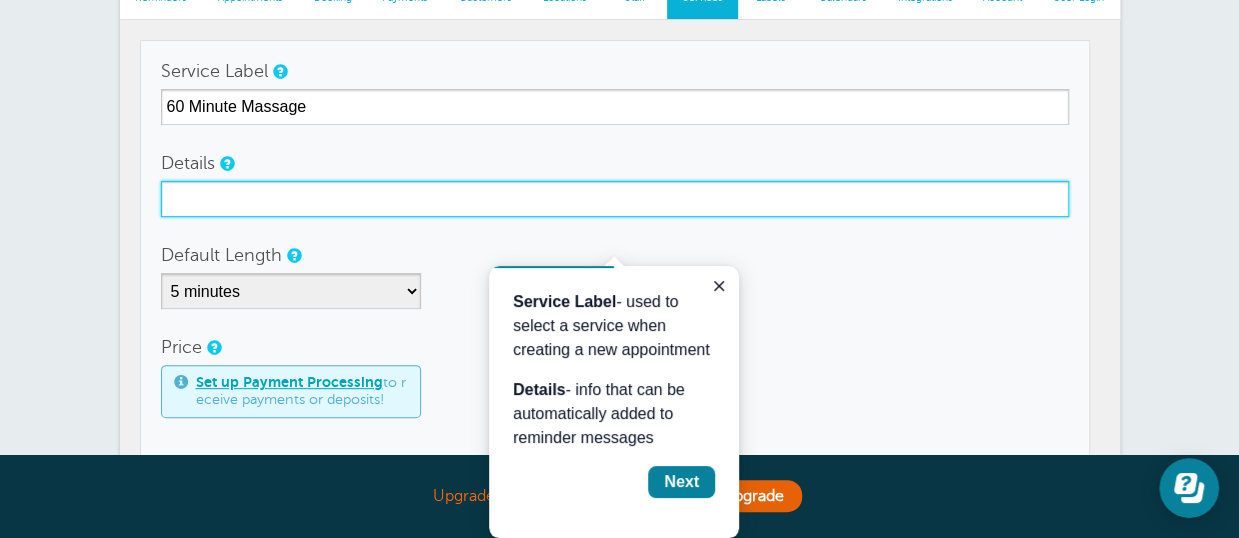click on "Details" at bounding box center [615, 199] 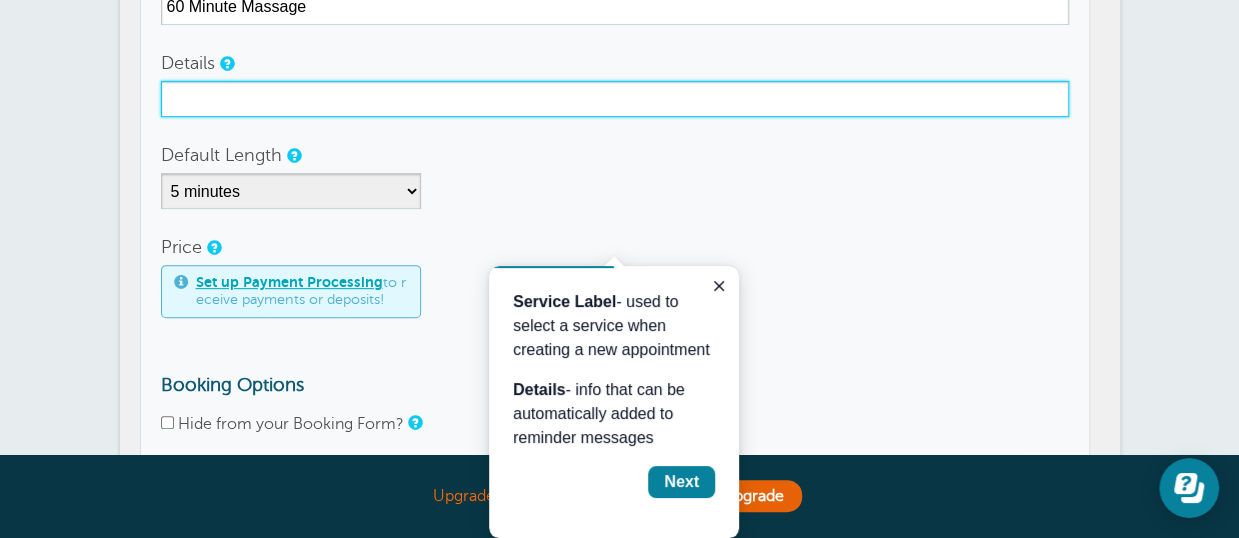 scroll, scrollTop: 200, scrollLeft: 0, axis: vertical 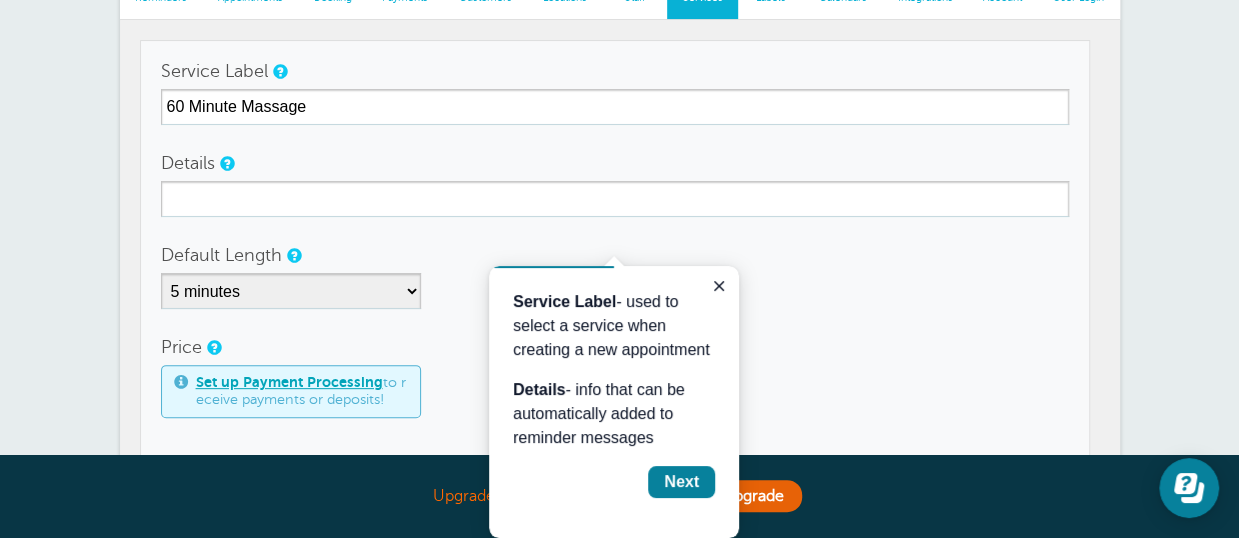 click on "Service Label
60 Minute Massage
Details
Default Length
5 minutes 10 minutes 15 minutes 20 minutes 25 minutes 30 minutes 35 minutes 40 minutes 45 minutes 50 minutes 55 minutes 1 hour 1 hour 15 minutes 1 hour 30 minutes 1 hour 45 minutes 2 hours 2 hours 15 minutes 2 hours 30 minutes 2 hours 45 minutes 3 hours 3 hours 30 minutes 4 hours 4 hours 30 minutes 5 hours 5 hours 30 minutes 6 hours 6 hours 30 minutes 7 hours 7 hours 30 minutes 8 hours 9 hours 10 hours 11 hours 12 hours 13 hours 14 hours 15 hours 16 hours
Price
Set up Payment Processing  to receive payments or deposits!" at bounding box center [615, 344] 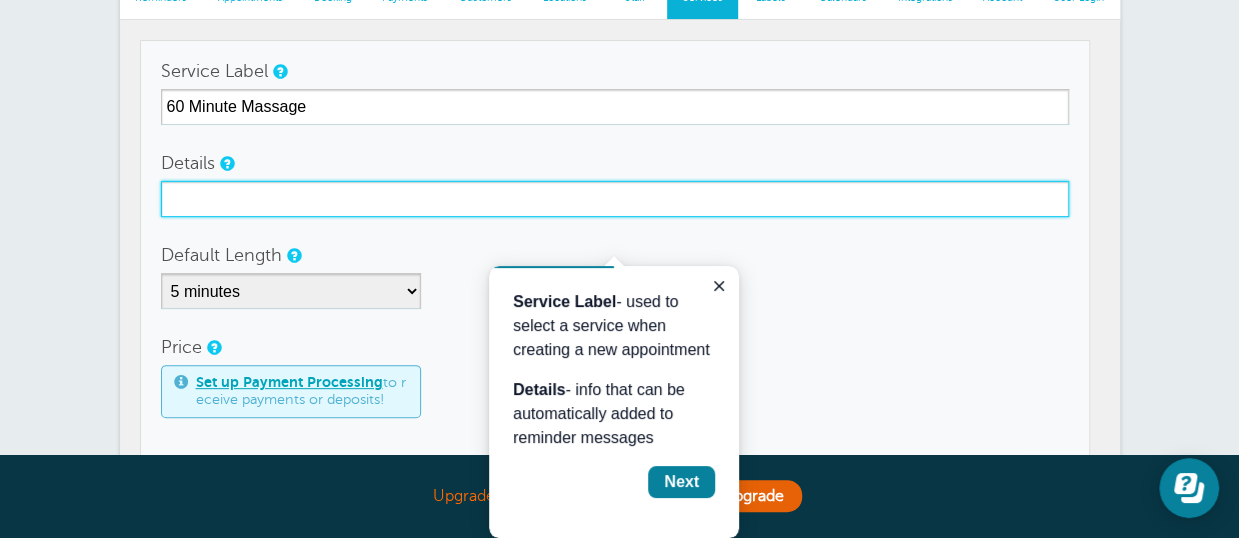 click on "Details" at bounding box center [615, 199] 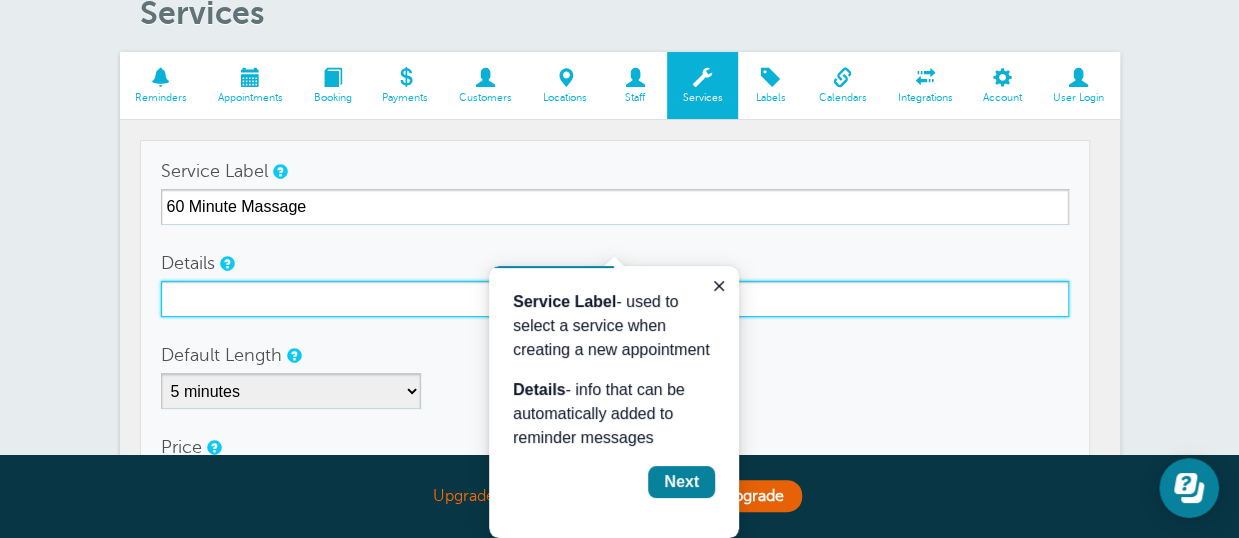 scroll, scrollTop: 200, scrollLeft: 0, axis: vertical 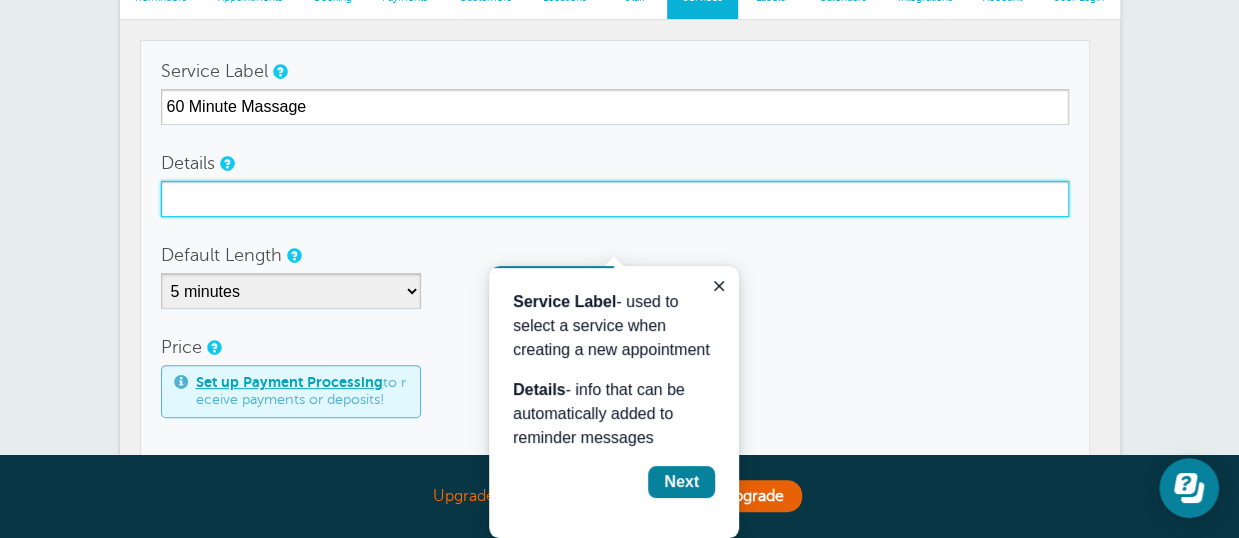 click on "Details" at bounding box center (615, 199) 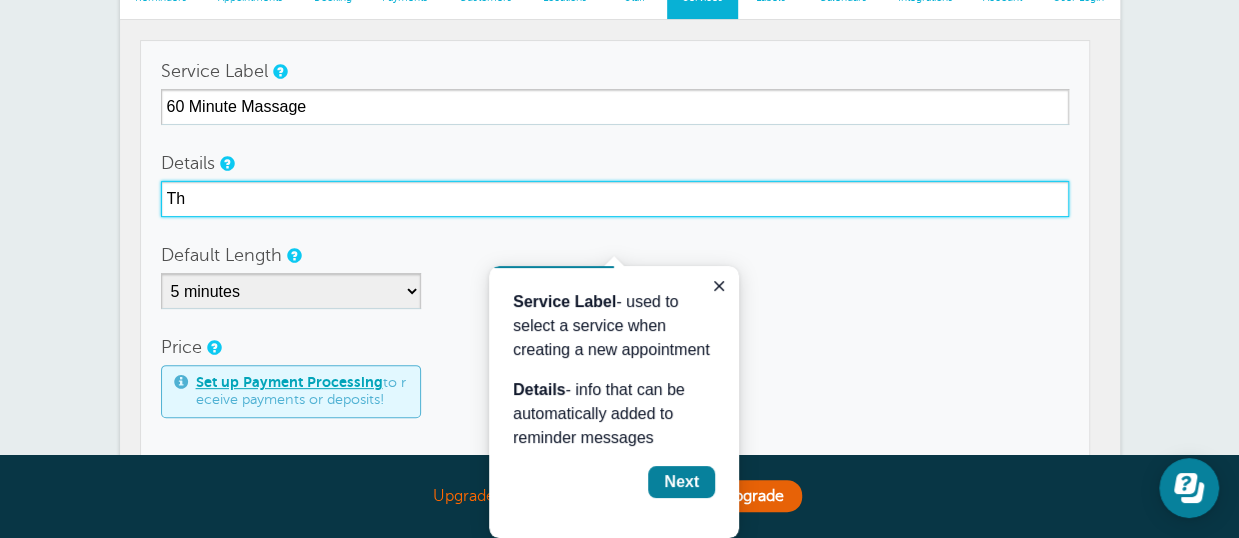 type on "T" 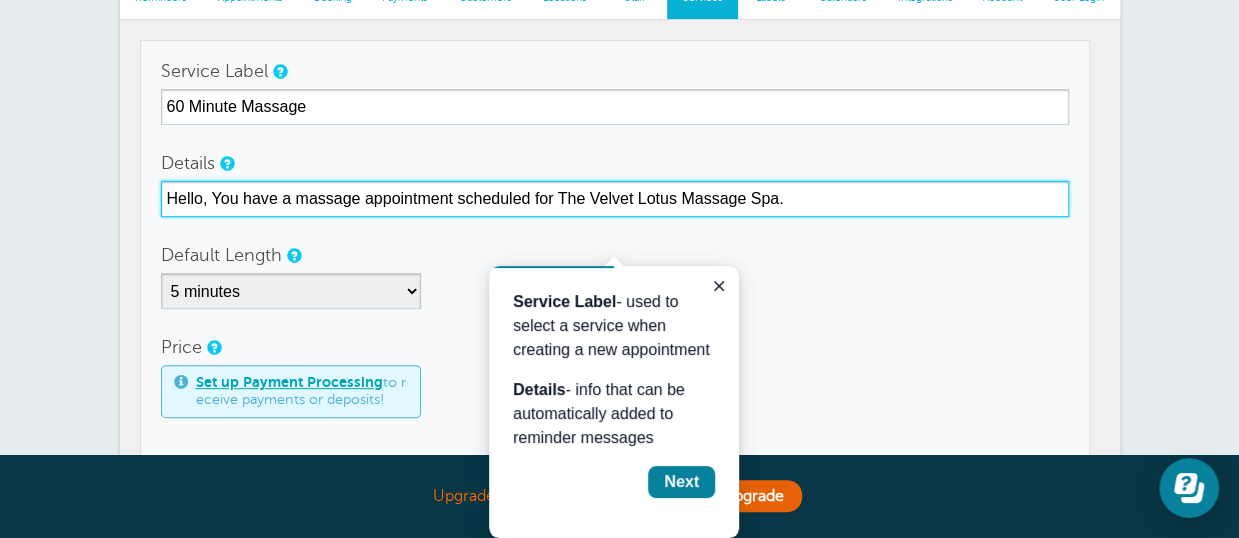 type on "Hello, You have a massage appointment scheduled for The Velvet Lotus Massage Spa." 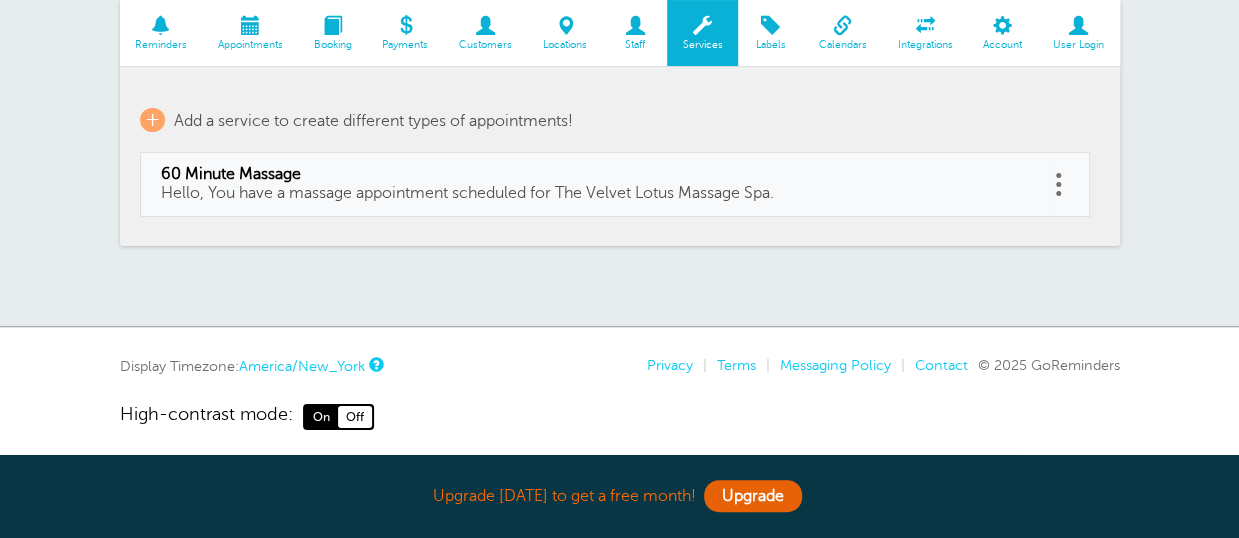 scroll, scrollTop: 224, scrollLeft: 0, axis: vertical 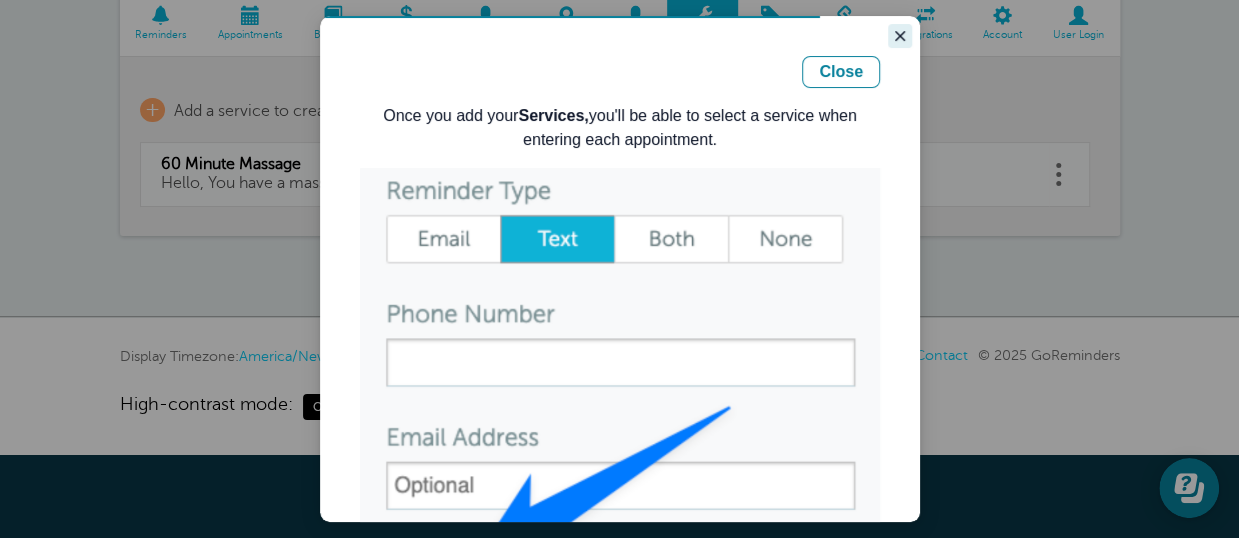 click 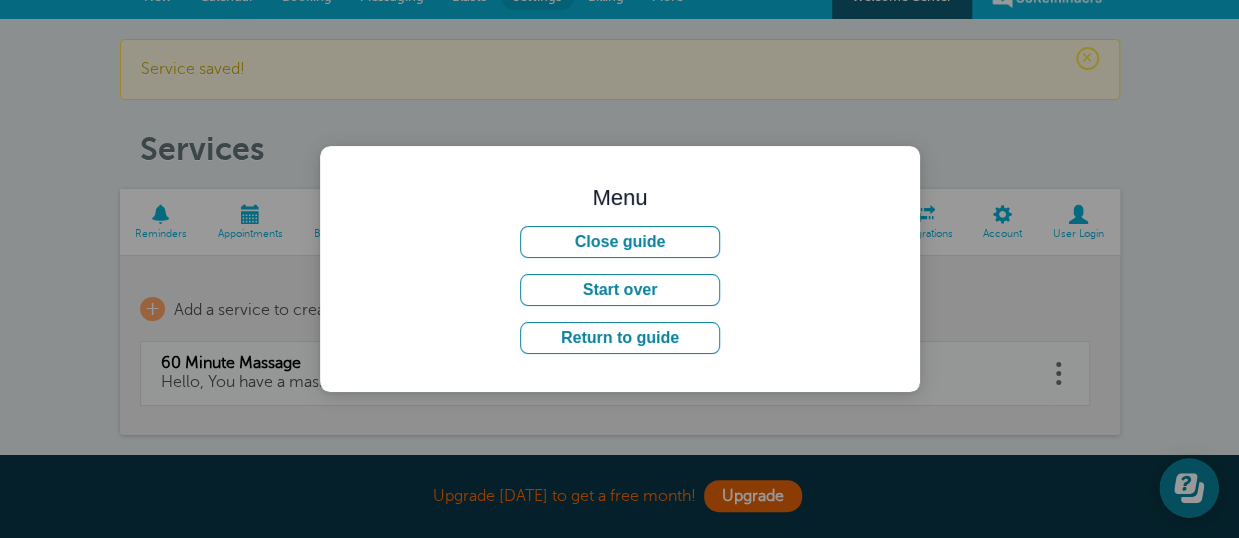scroll, scrollTop: 0, scrollLeft: 0, axis: both 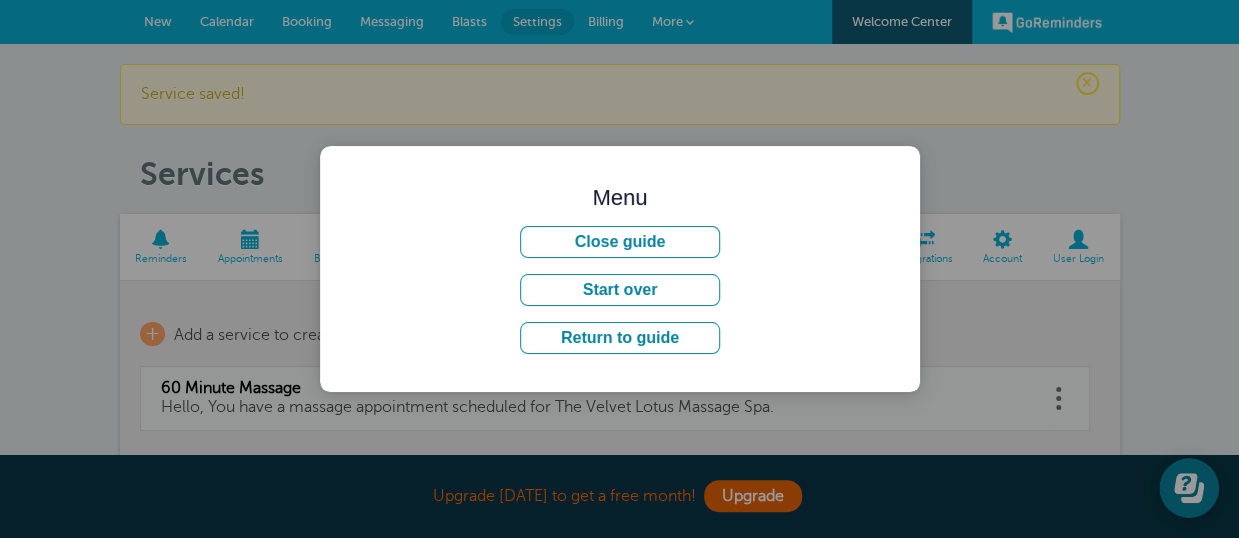 click at bounding box center [619, 269] 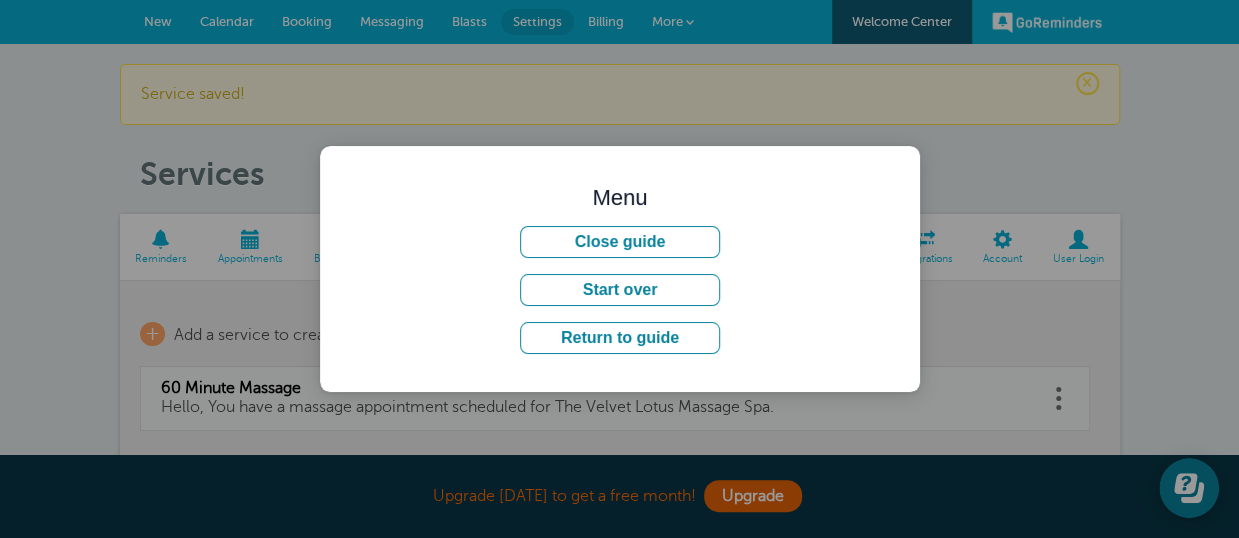 click at bounding box center [619, 269] 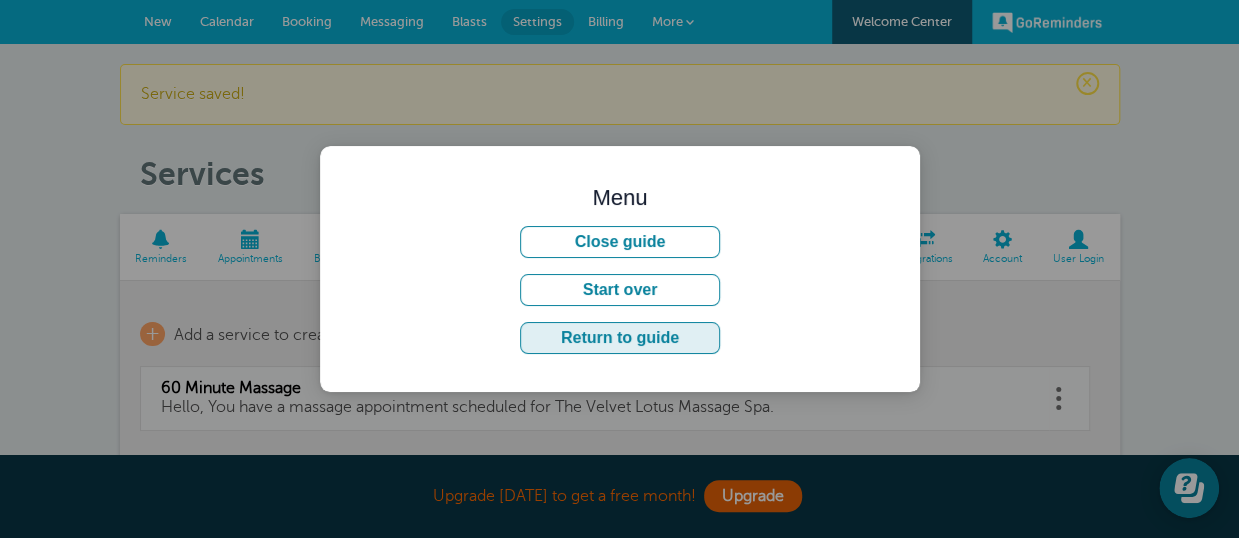 click on "Return to guide" at bounding box center (620, 338) 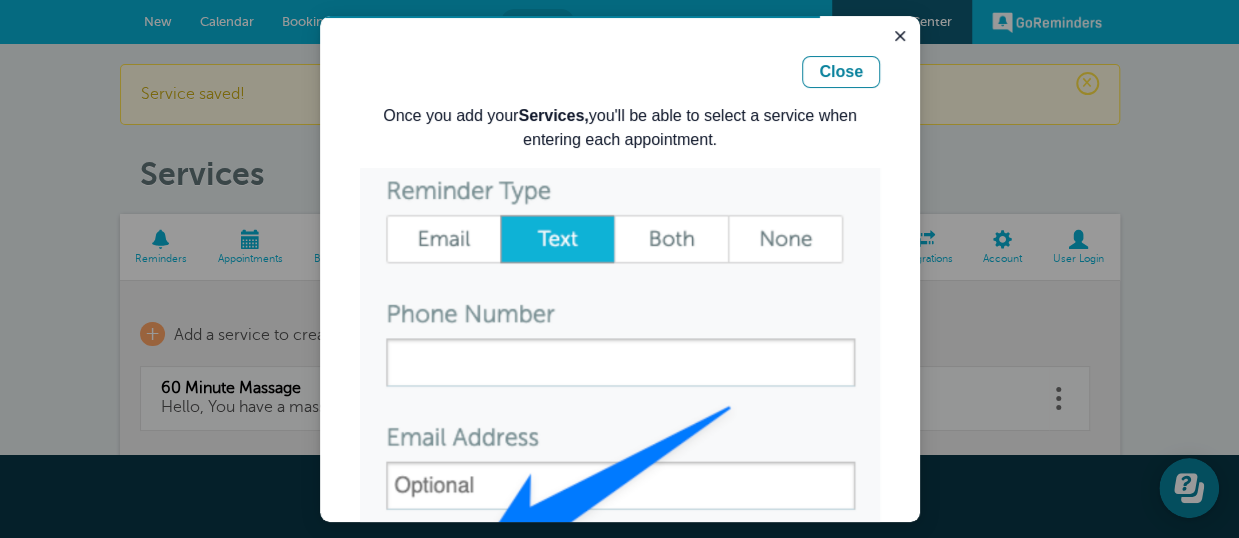 click at bounding box center (620, 413) 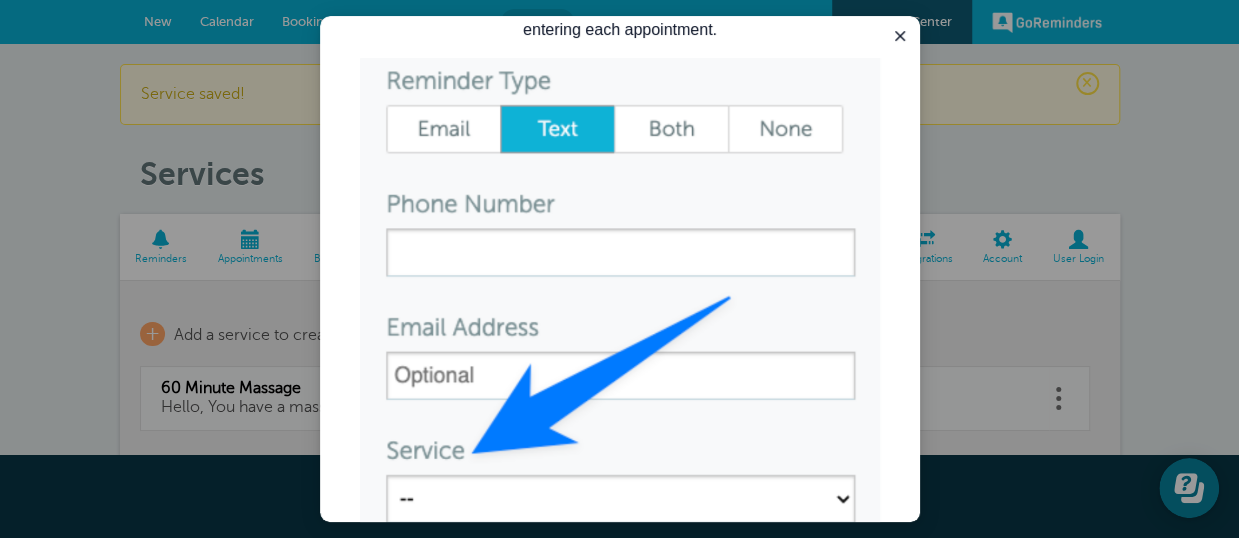 scroll, scrollTop: 160, scrollLeft: 0, axis: vertical 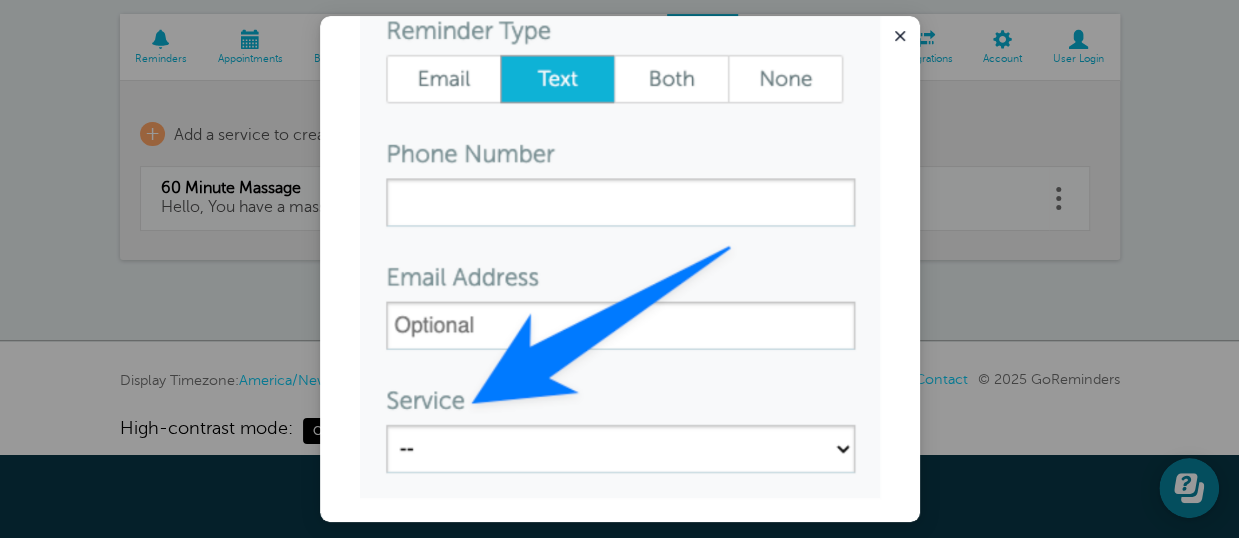 click at bounding box center [620, 253] 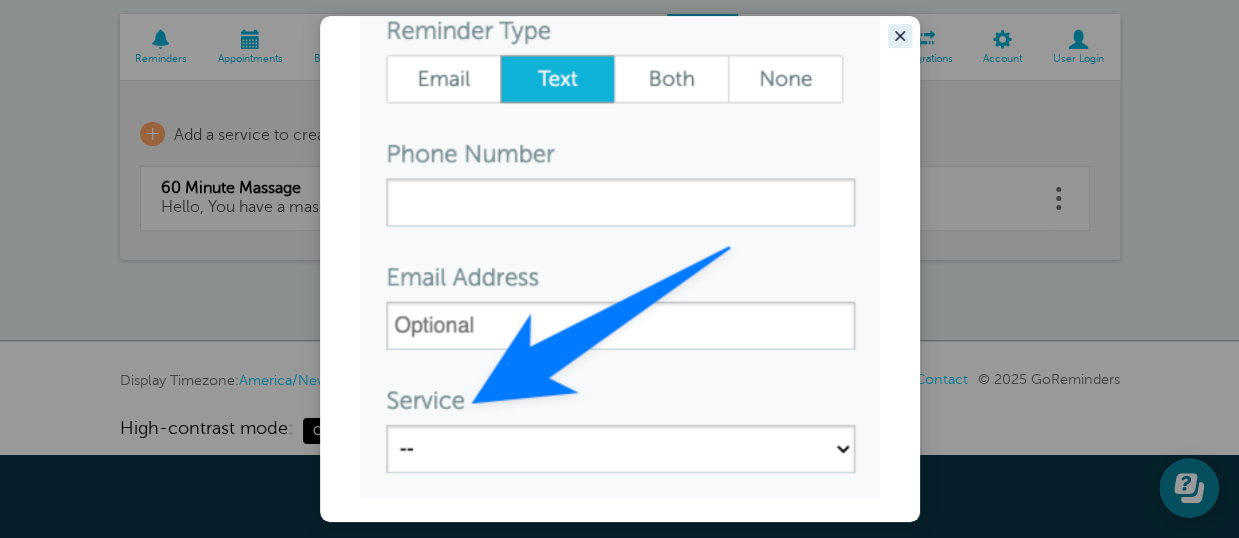 click 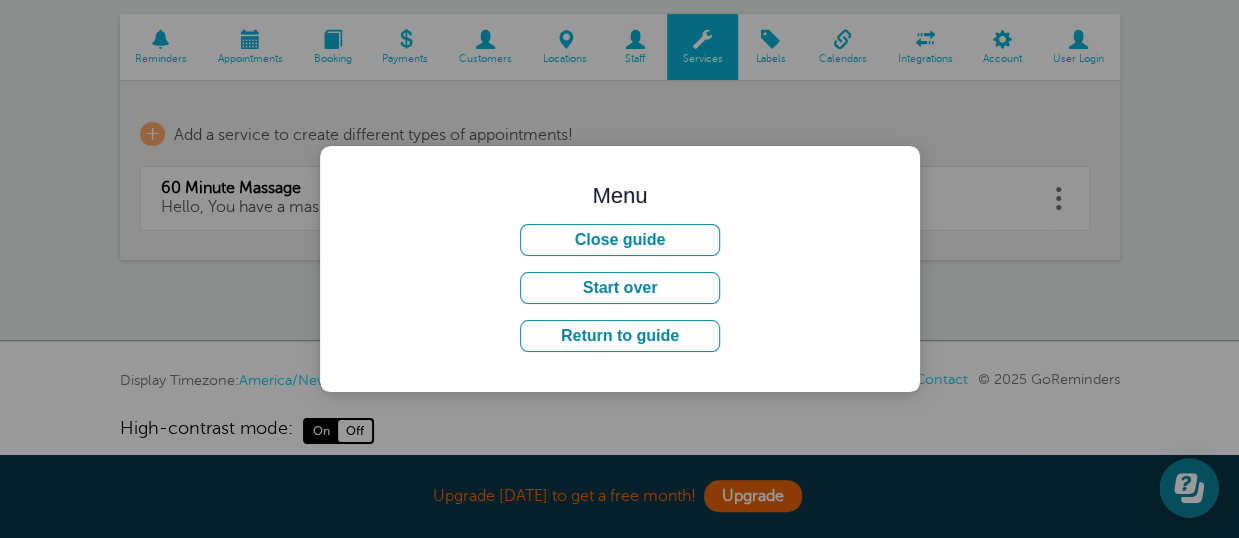 scroll, scrollTop: 0, scrollLeft: 0, axis: both 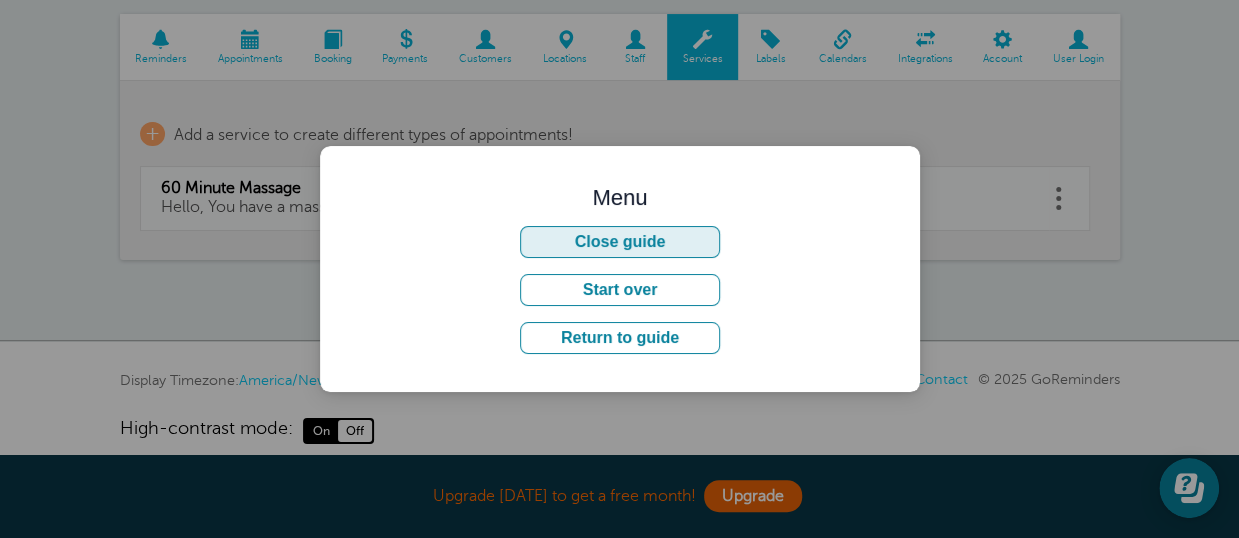click on "Close guide" at bounding box center (620, 242) 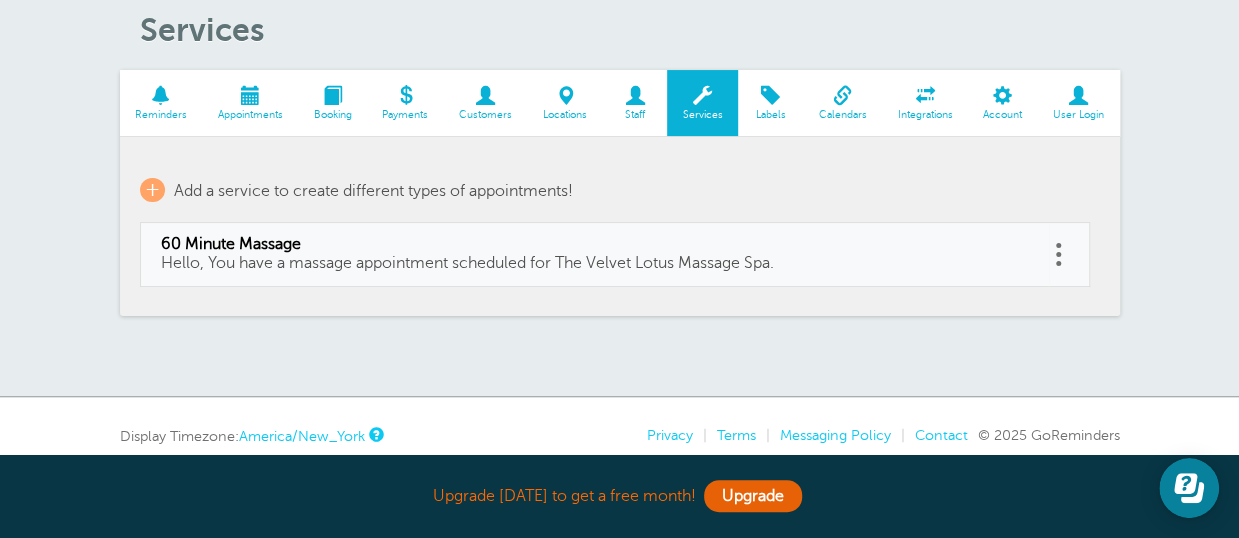scroll, scrollTop: 100, scrollLeft: 0, axis: vertical 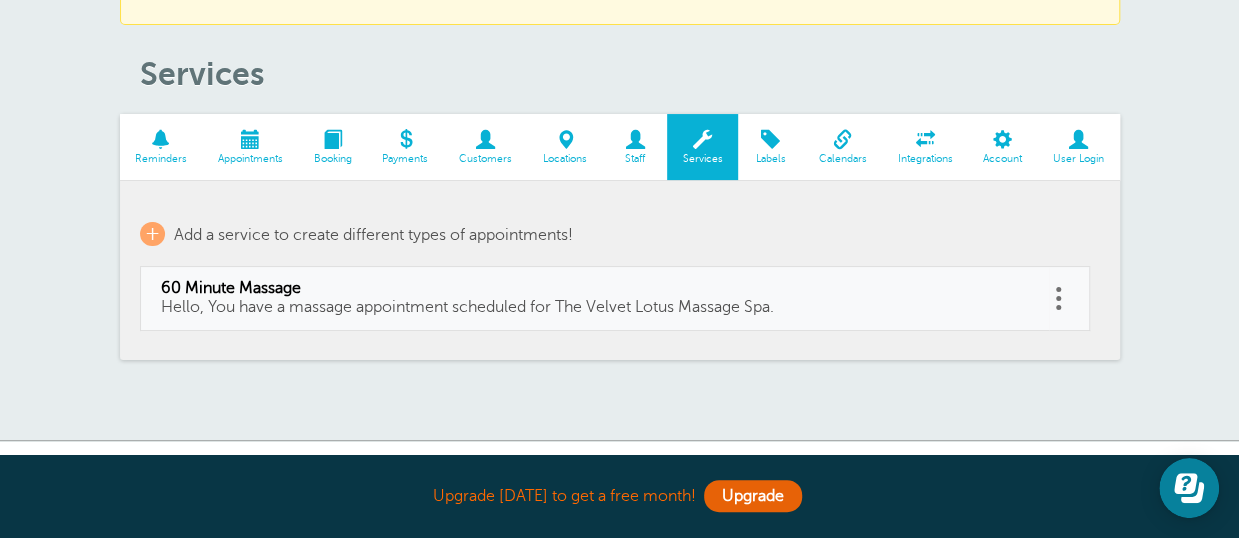 click at bounding box center (1058, 289) 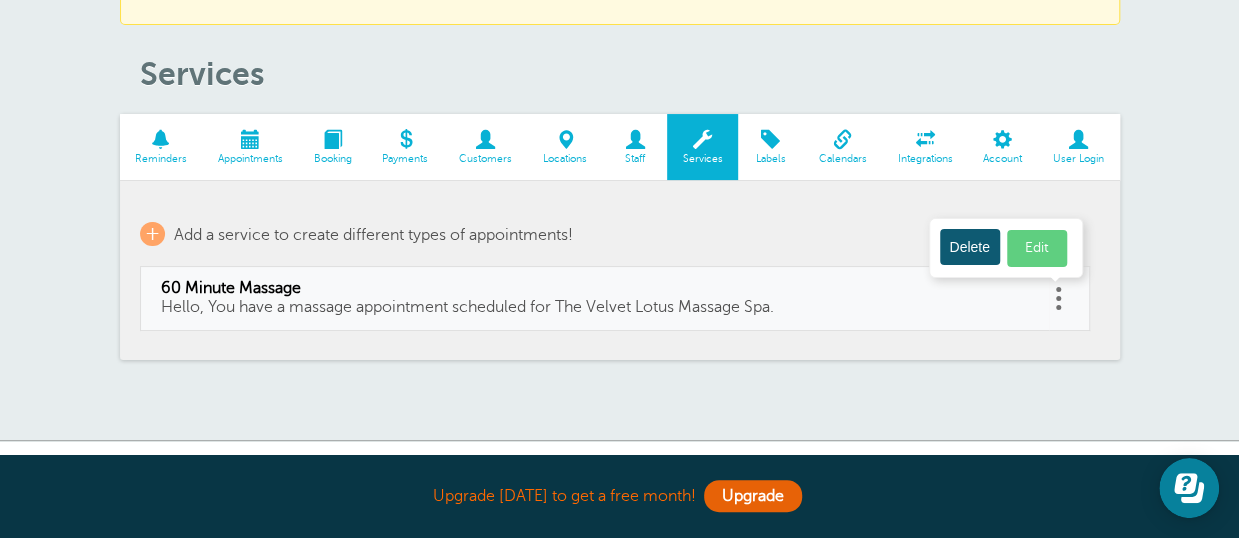 click on "Edit" at bounding box center [1037, 248] 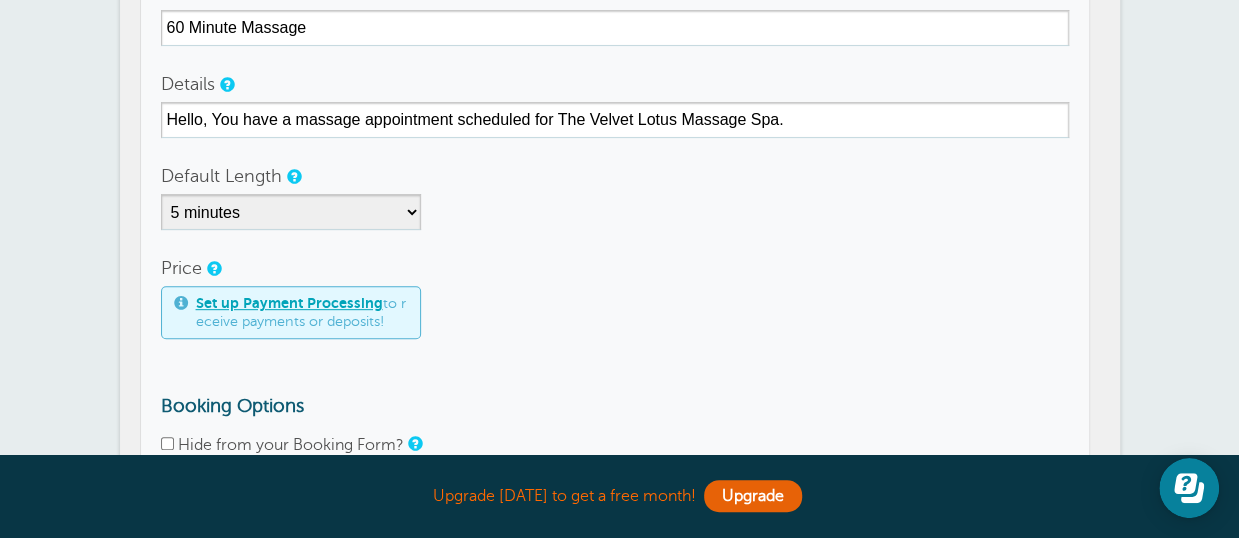 scroll, scrollTop: 300, scrollLeft: 0, axis: vertical 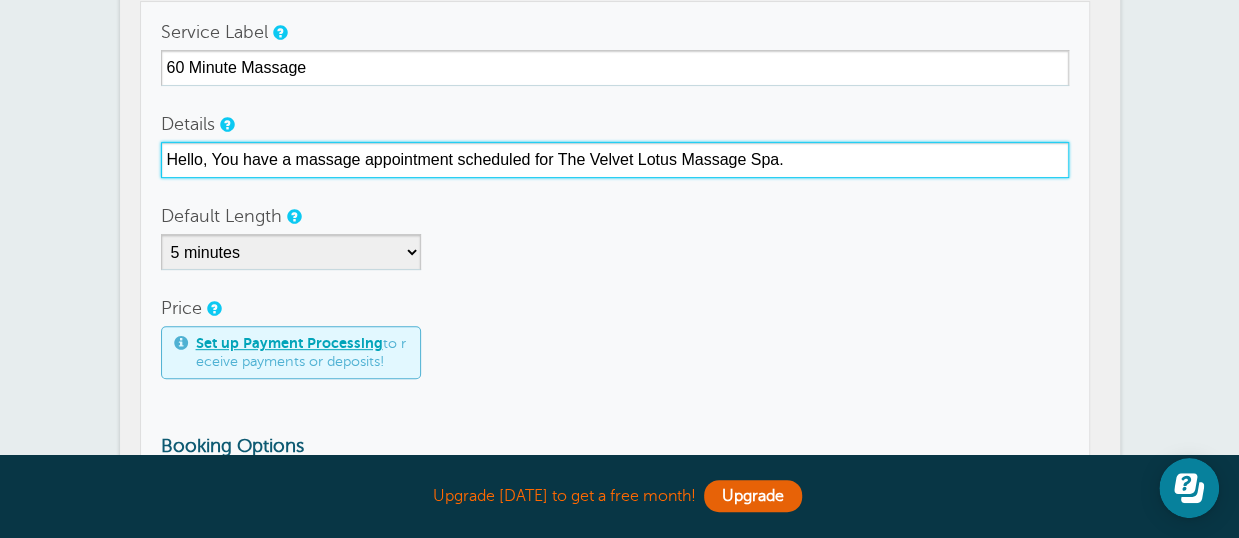click on "Hello, You have a massage appointment scheduled for The Velvet Lotus Massage Spa." at bounding box center (615, 160) 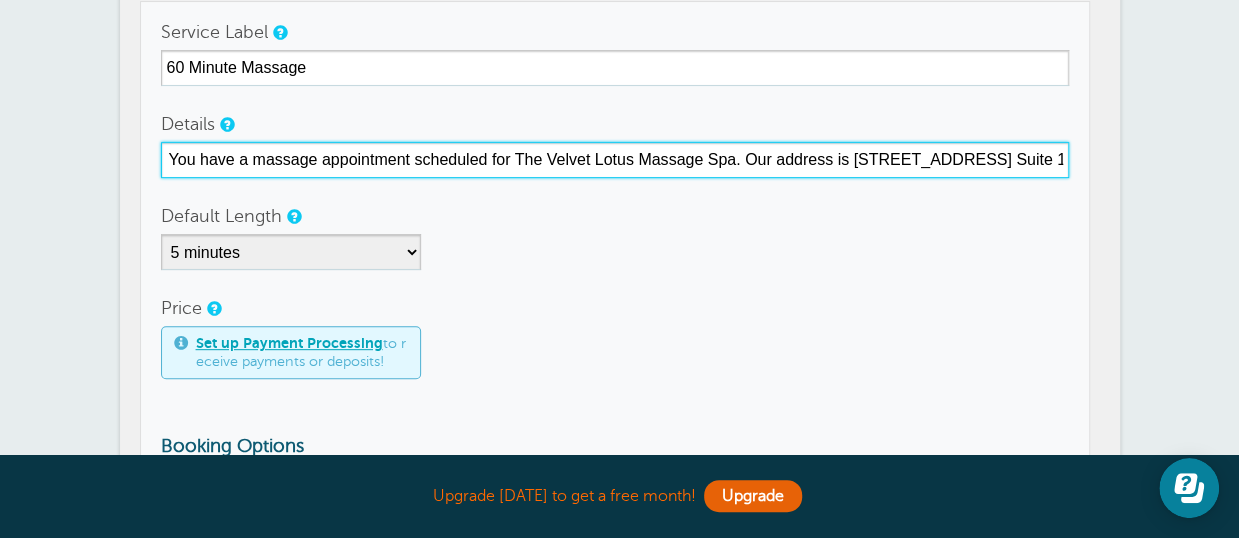 scroll, scrollTop: 0, scrollLeft: 0, axis: both 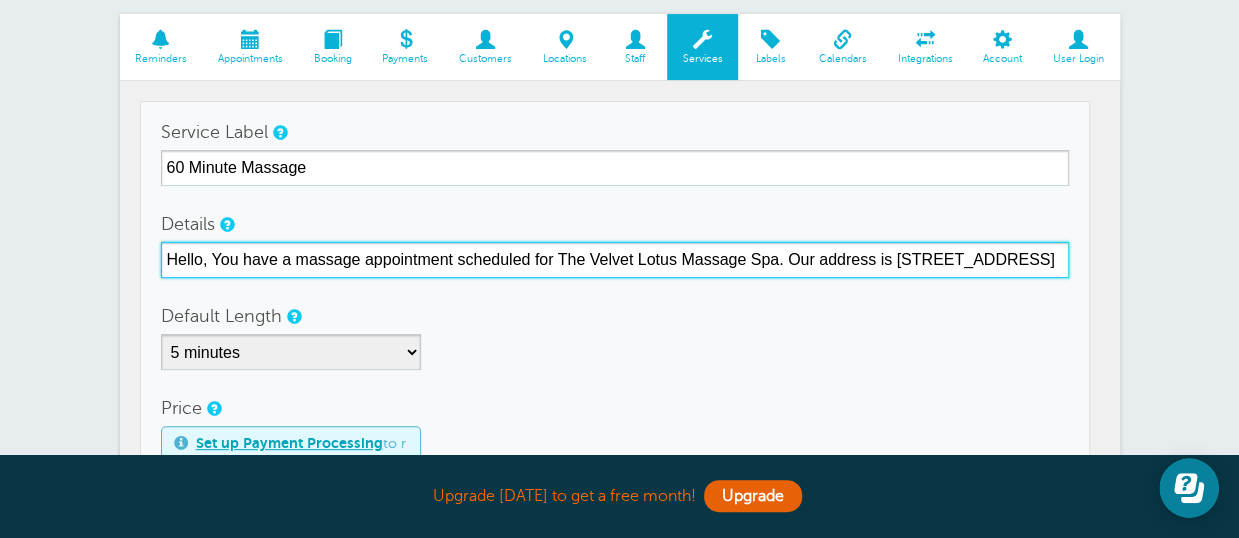 drag, startPoint x: 980, startPoint y: 261, endPoint x: 100, endPoint y: 268, distance: 880.02783 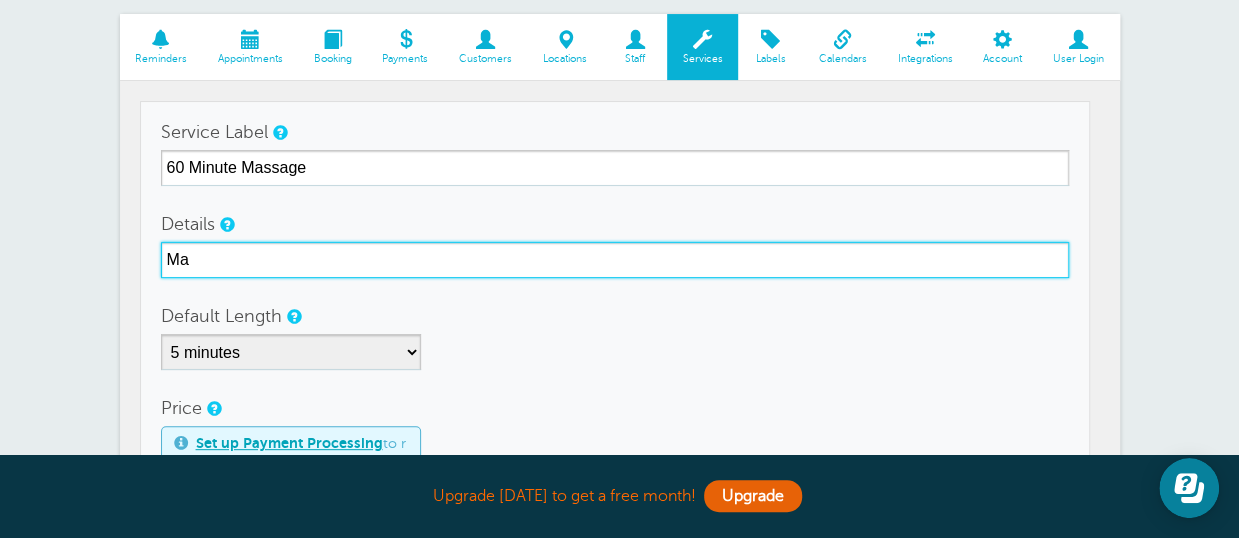 type on "M" 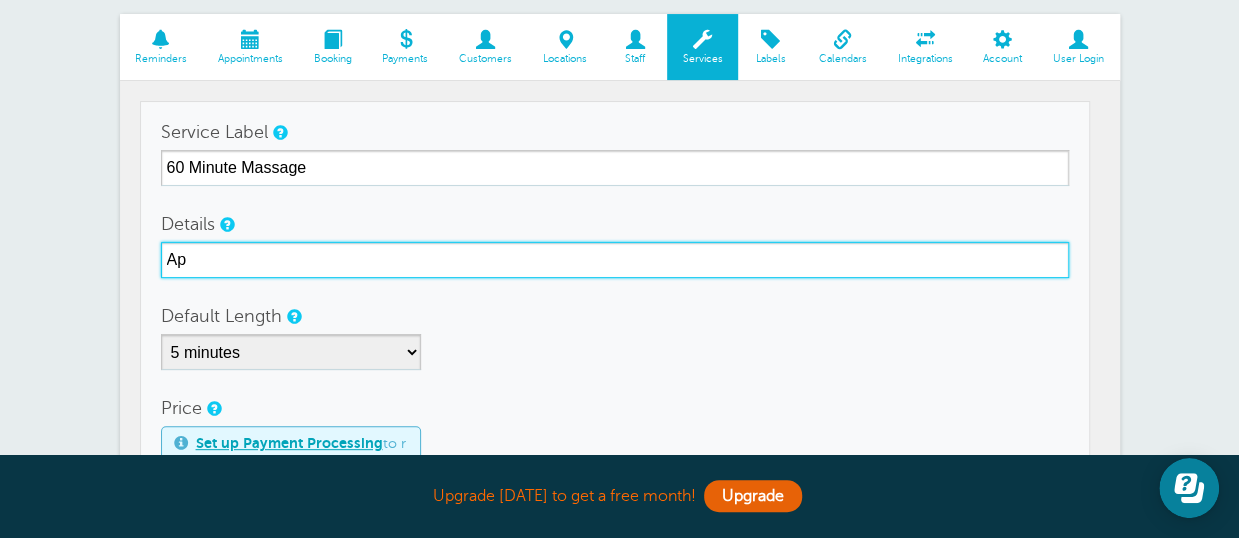 type on "A" 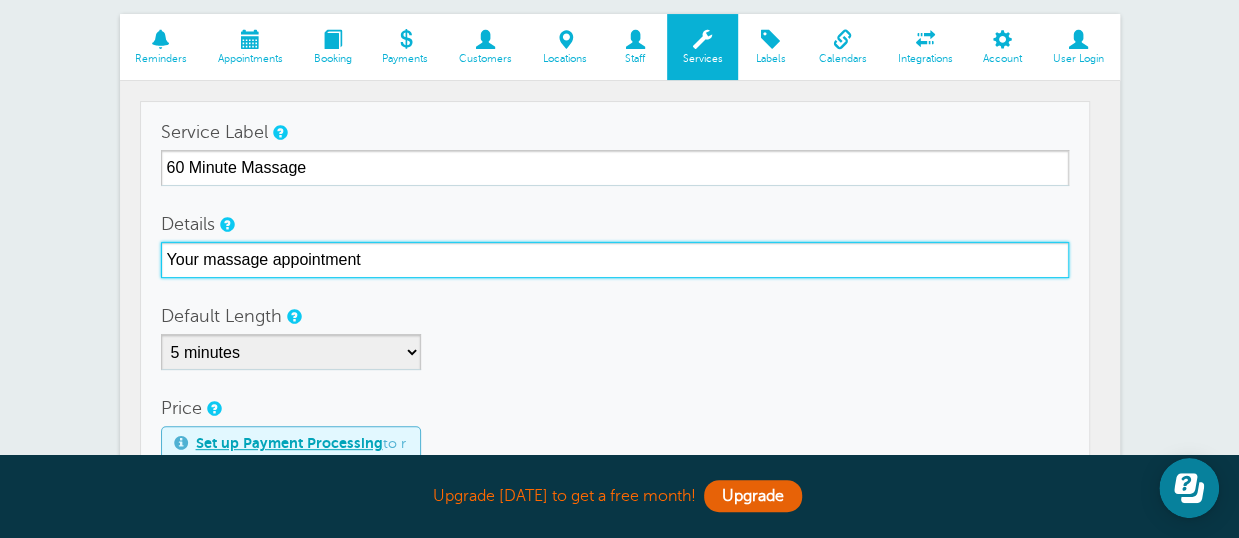 scroll, scrollTop: 300, scrollLeft: 0, axis: vertical 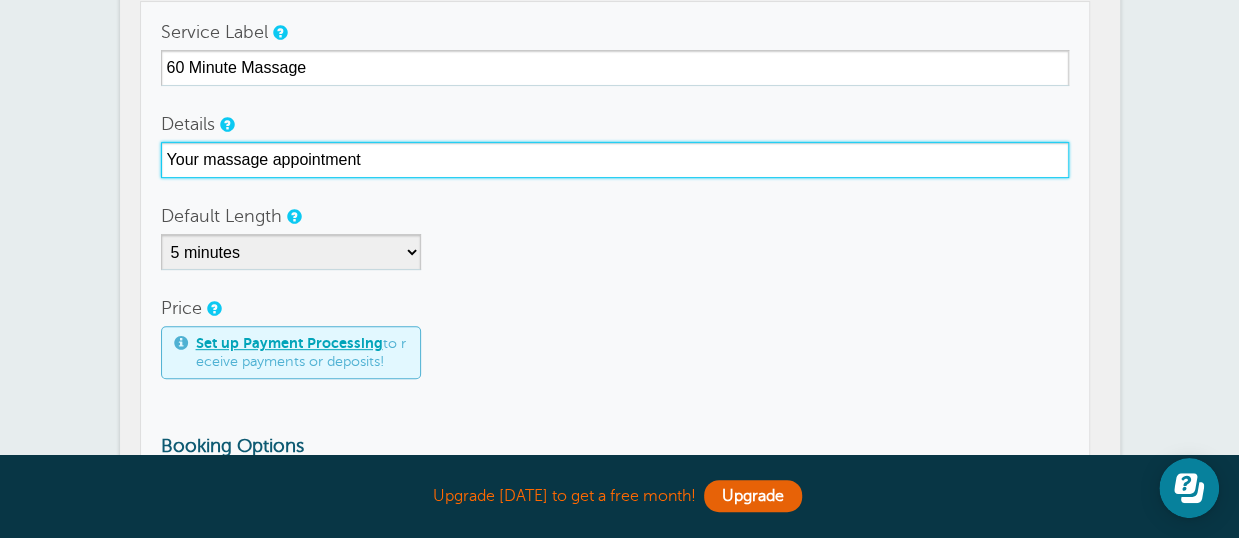 drag, startPoint x: 266, startPoint y: 153, endPoint x: 204, endPoint y: 158, distance: 62.201286 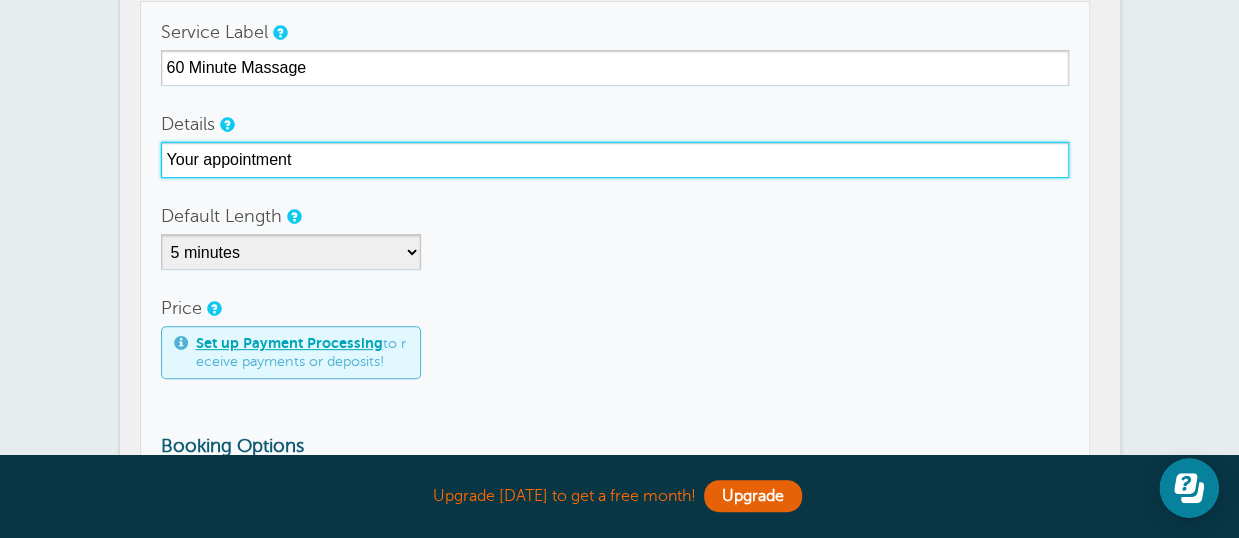 type on "Your appointment" 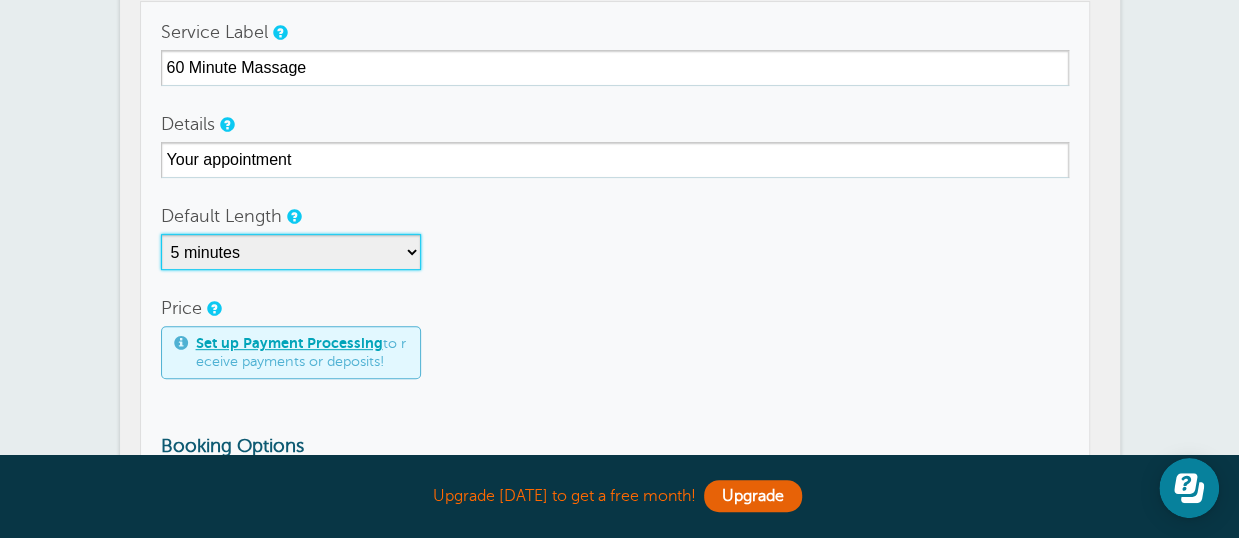 click on "5 minutes 10 minutes 15 minutes 20 minutes 25 minutes 30 minutes 35 minutes 40 minutes 45 minutes 50 minutes 55 minutes 1 hour 1 hour 15 minutes 1 hour 30 minutes 1 hour 45 minutes 2 hours 2 hours 15 minutes 2 hours 30 minutes 2 hours 45 minutes 3 hours 3 hours 30 minutes 4 hours 4 hours 30 minutes 5 hours 5 hours 30 minutes 6 hours 6 hours 30 minutes 7 hours 7 hours 30 minutes 8 hours 9 hours 10 hours 11 hours 12 hours 13 hours 14 hours 15 hours 16 hours" at bounding box center [291, 252] 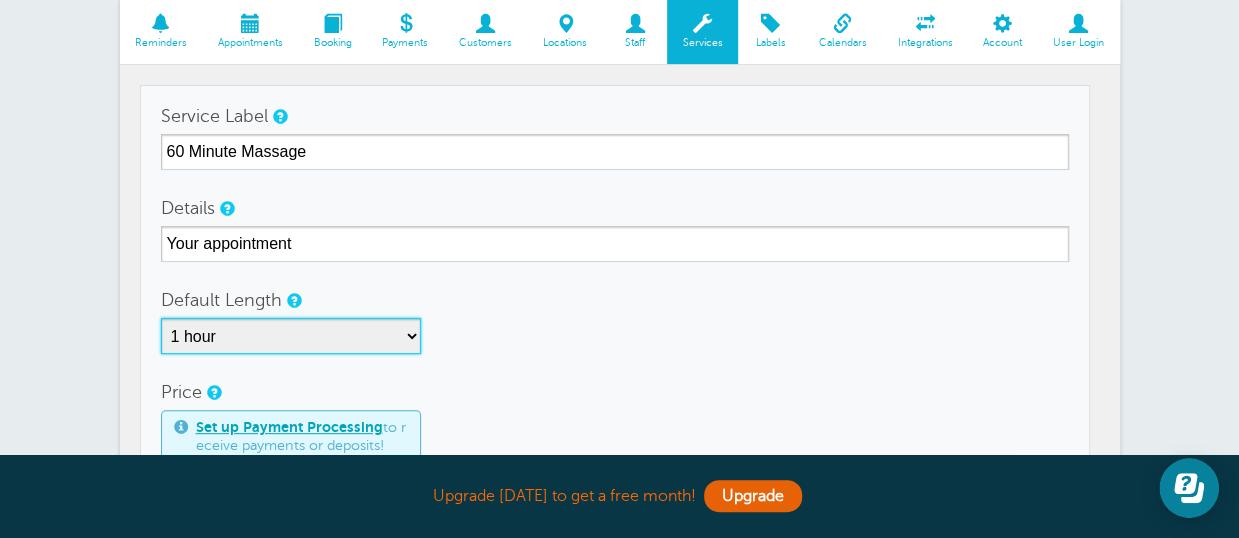 scroll, scrollTop: 200, scrollLeft: 0, axis: vertical 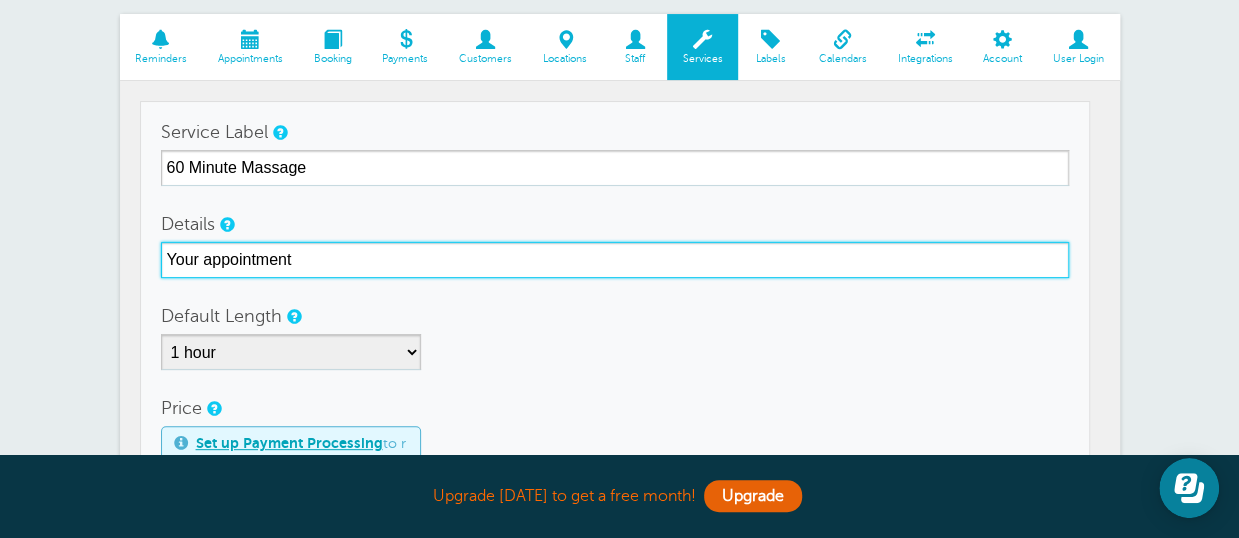 click on "Your appointment" at bounding box center (615, 260) 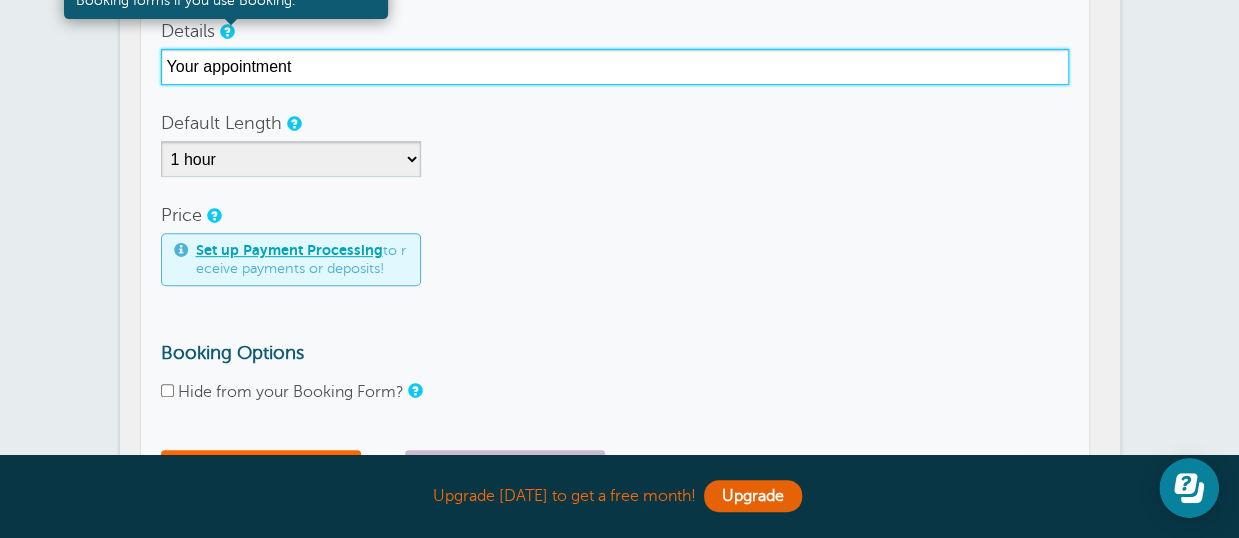 scroll, scrollTop: 500, scrollLeft: 0, axis: vertical 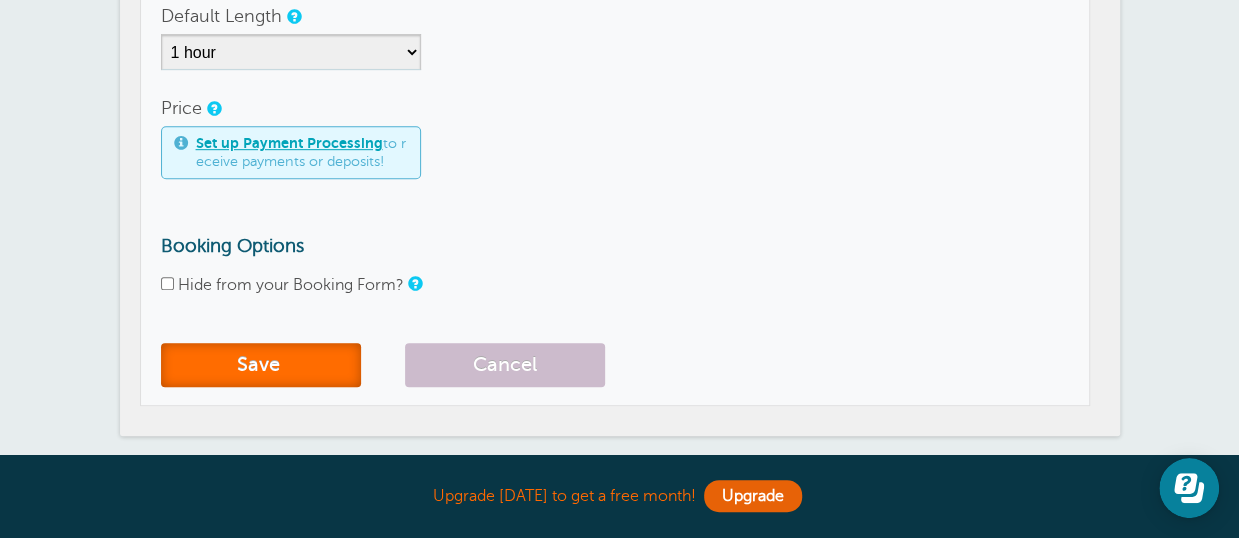 click on "Save" at bounding box center [261, 365] 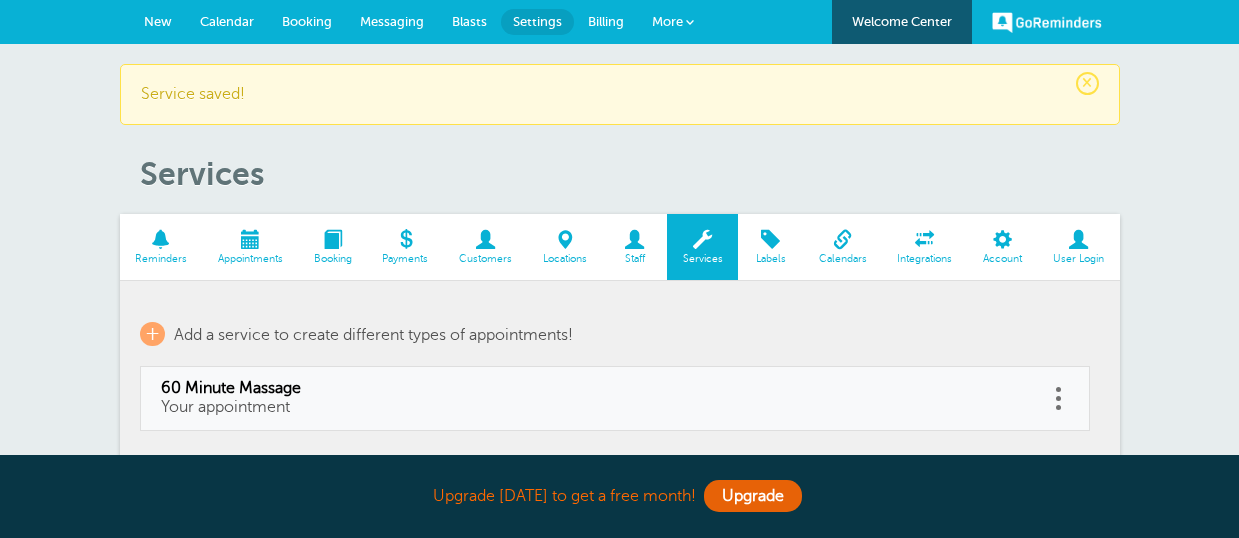 scroll, scrollTop: 0, scrollLeft: 0, axis: both 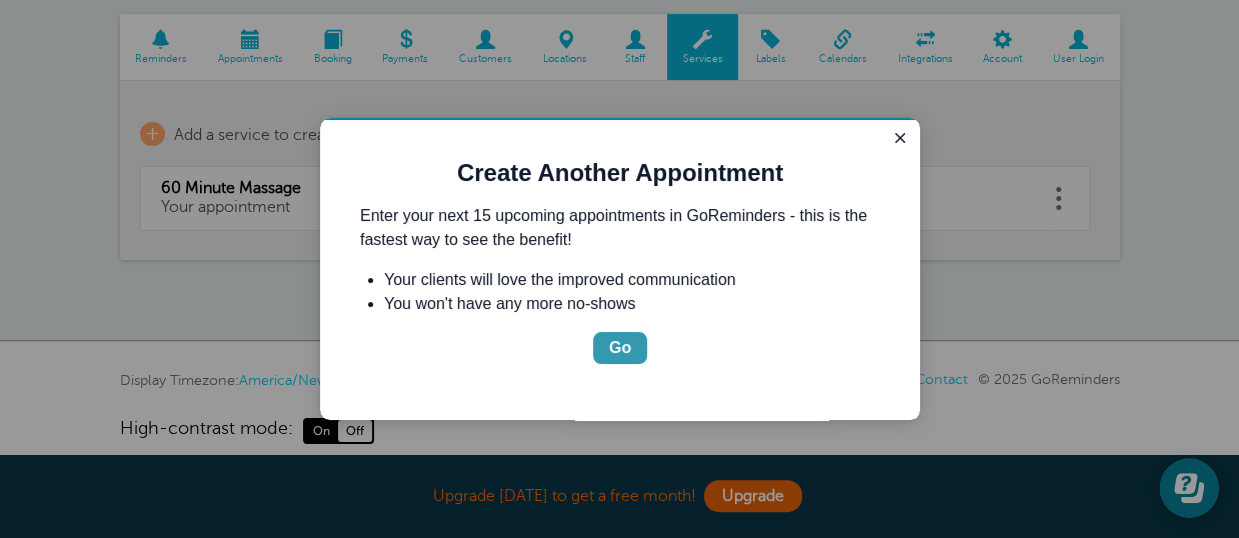 click on "Go" at bounding box center [620, 348] 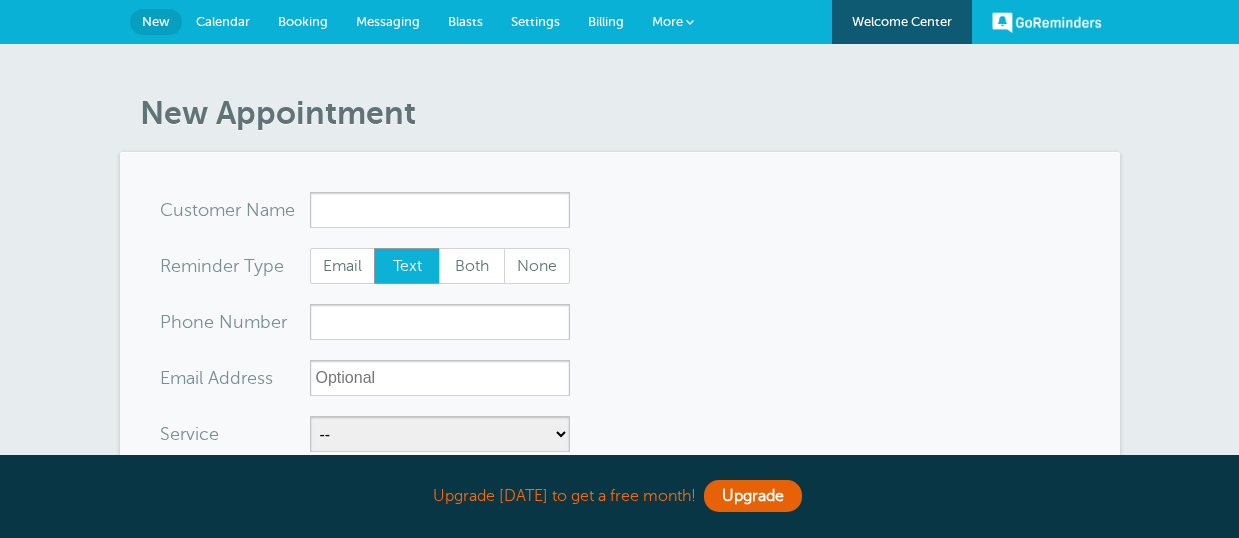 scroll, scrollTop: 0, scrollLeft: 0, axis: both 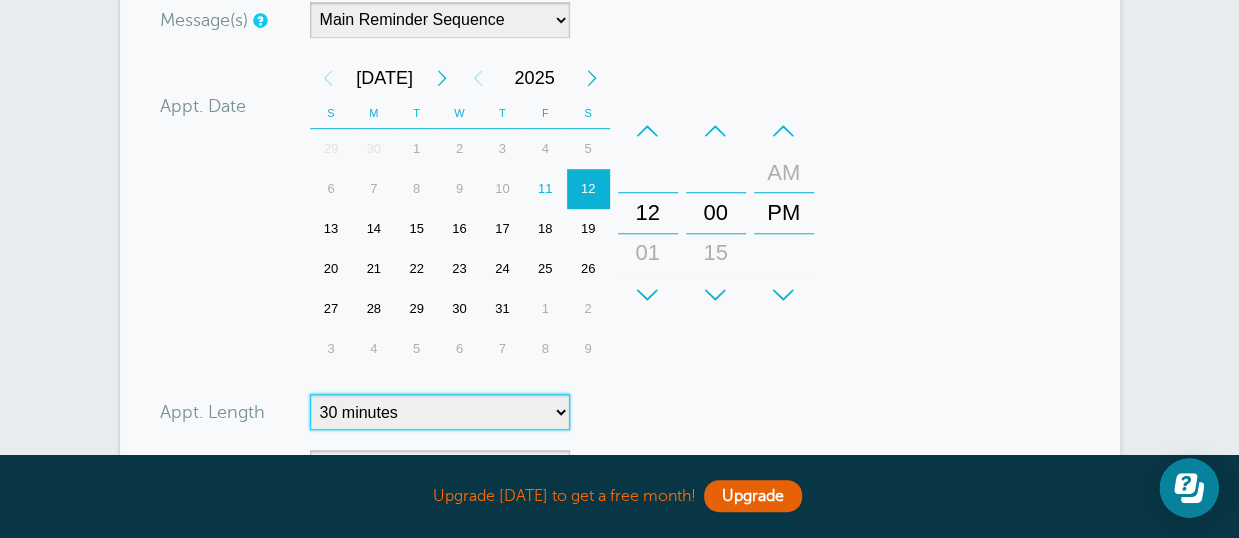 click on "5 minutes 10 minutes 15 minutes 20 minutes 25 minutes 30 minutes 35 minutes 40 minutes 45 minutes 50 minutes 55 minutes 1 hour 1 hour 15 minutes 1 hour 30 minutes 1 hour 45 minutes 2 hours 2 hours 15 minutes 2 hours 30 minutes 2 hours 45 minutes 3 hours 3 hours 30 minutes 4 hours 4 hours 30 minutes 5 hours 5 hours 30 minutes 6 hours 6 hours 30 minutes 7 hours 7 hours 30 minutes 8 hours 9 hours 10 hours 11 hours 12 hours 13 hours 14 hours 15 hours 16 hours" at bounding box center [440, 412] 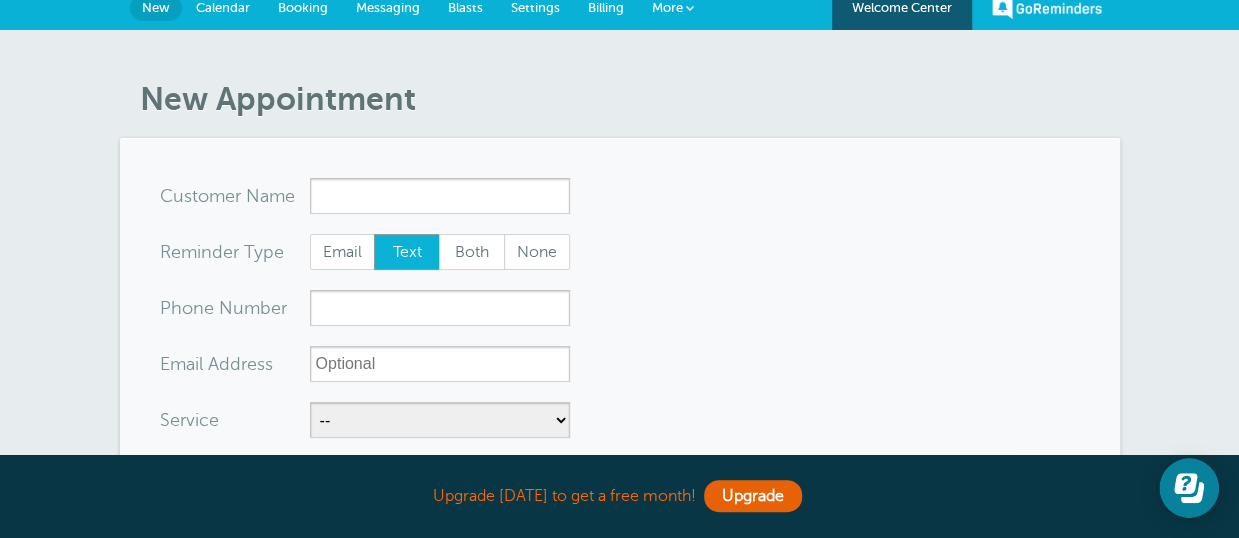 scroll, scrollTop: 0, scrollLeft: 0, axis: both 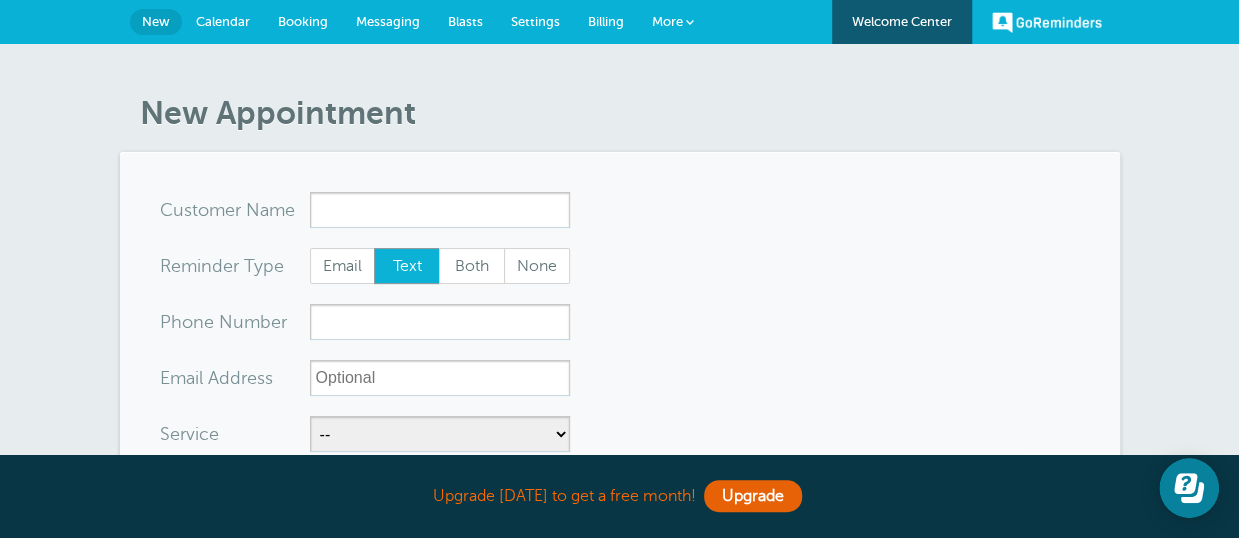 click on "New" at bounding box center [156, 21] 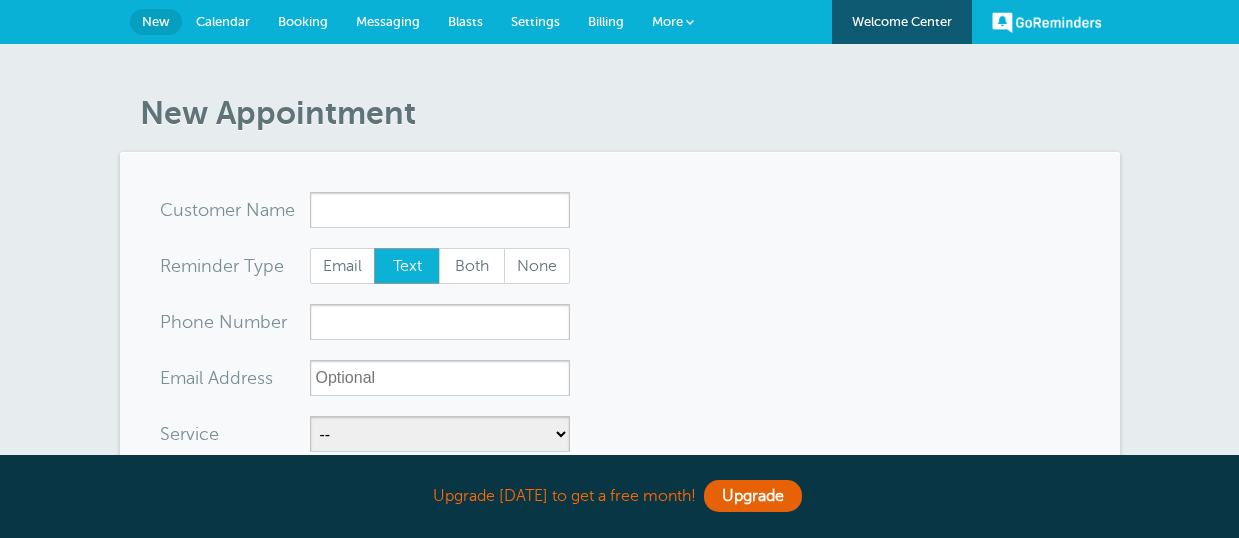 scroll, scrollTop: 0, scrollLeft: 0, axis: both 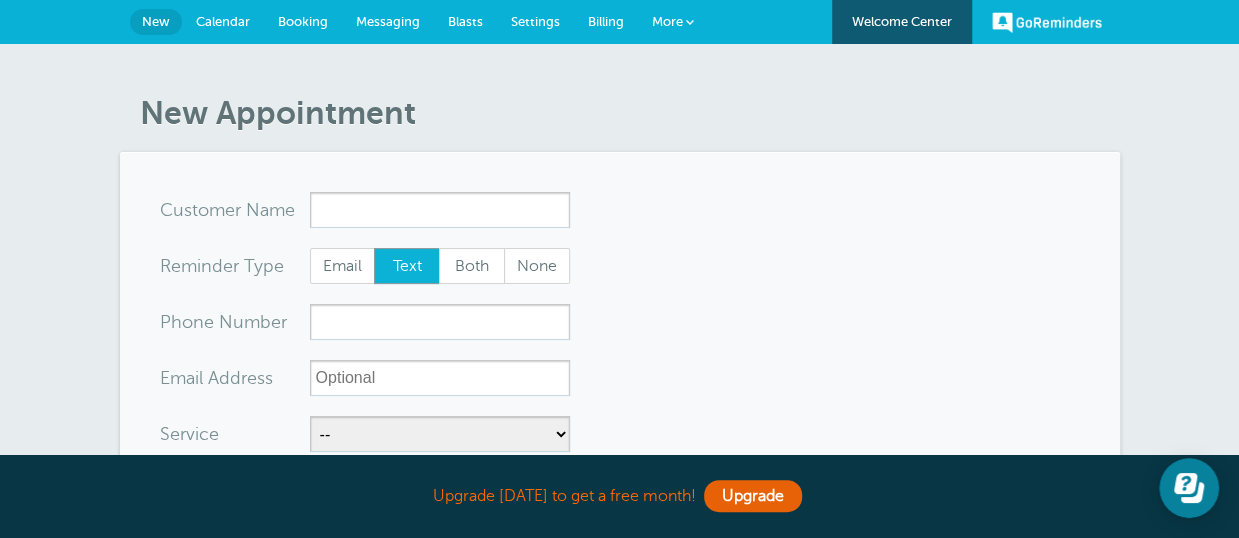 click on "Booking" at bounding box center [303, 21] 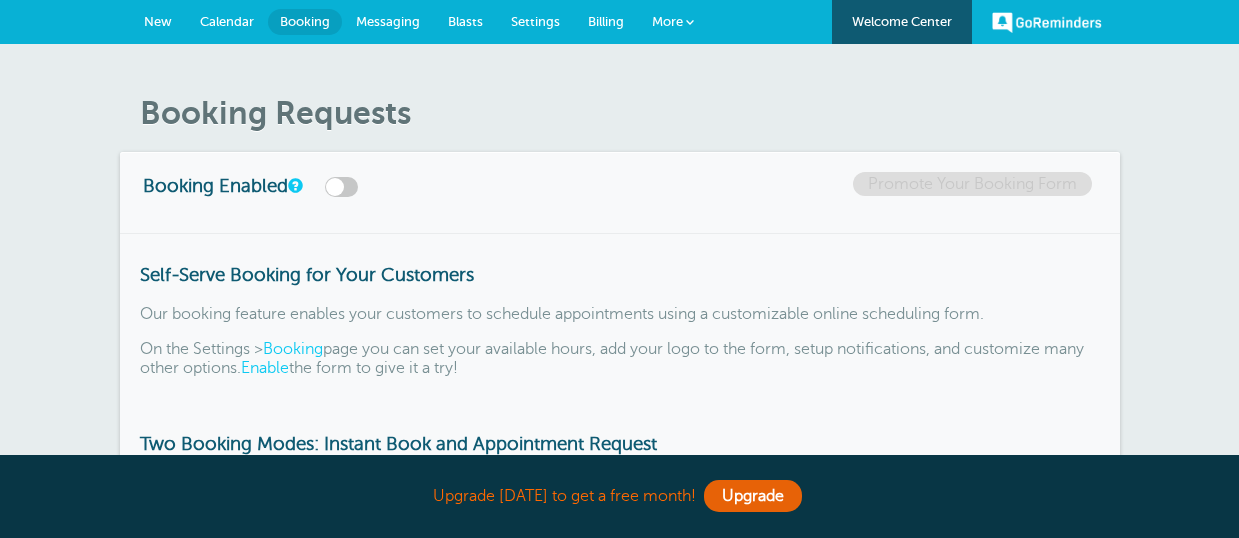 scroll, scrollTop: 0, scrollLeft: 0, axis: both 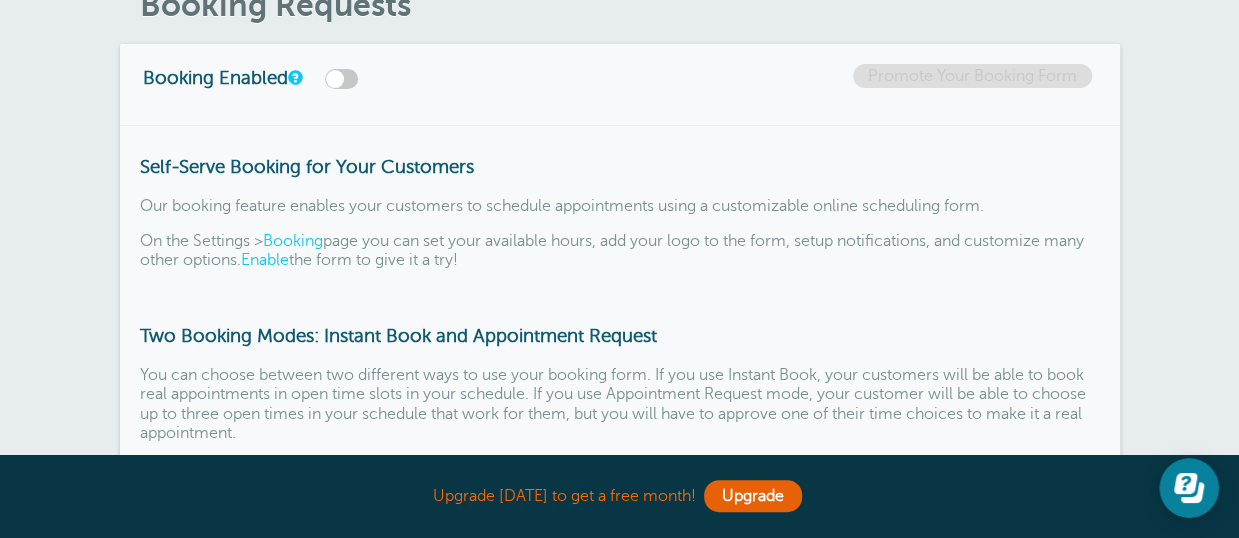 click on "Booking" at bounding box center [293, 241] 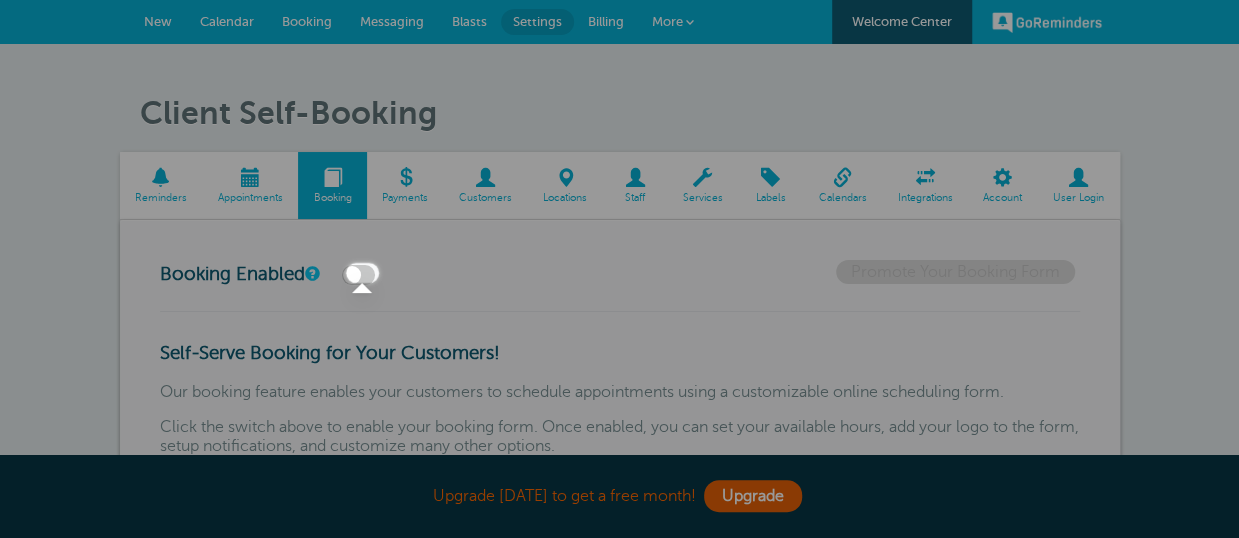 scroll, scrollTop: 100, scrollLeft: 0, axis: vertical 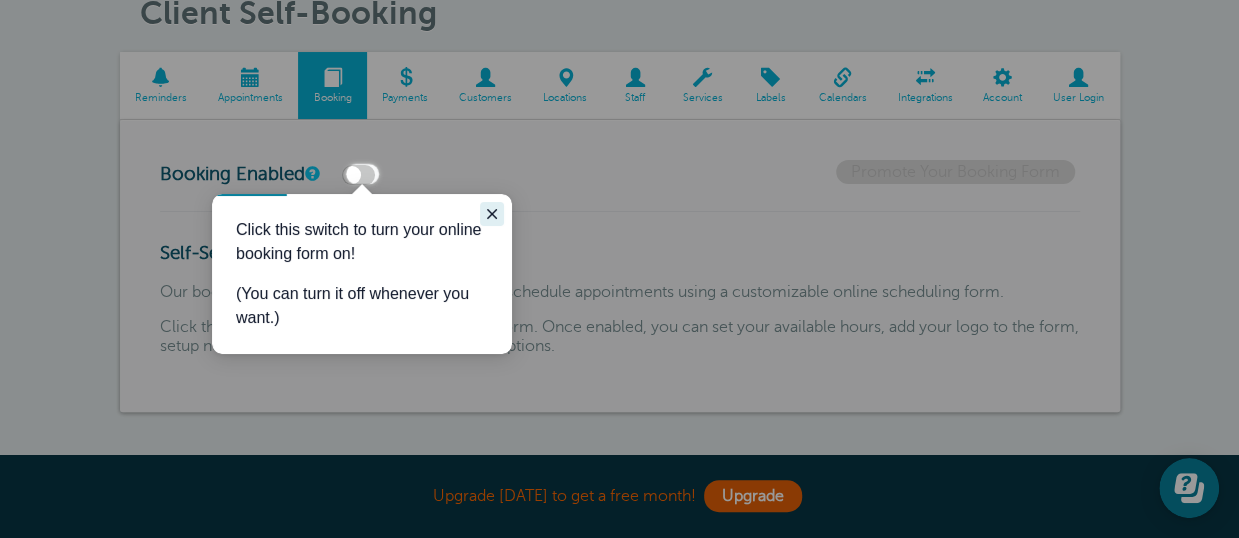 click 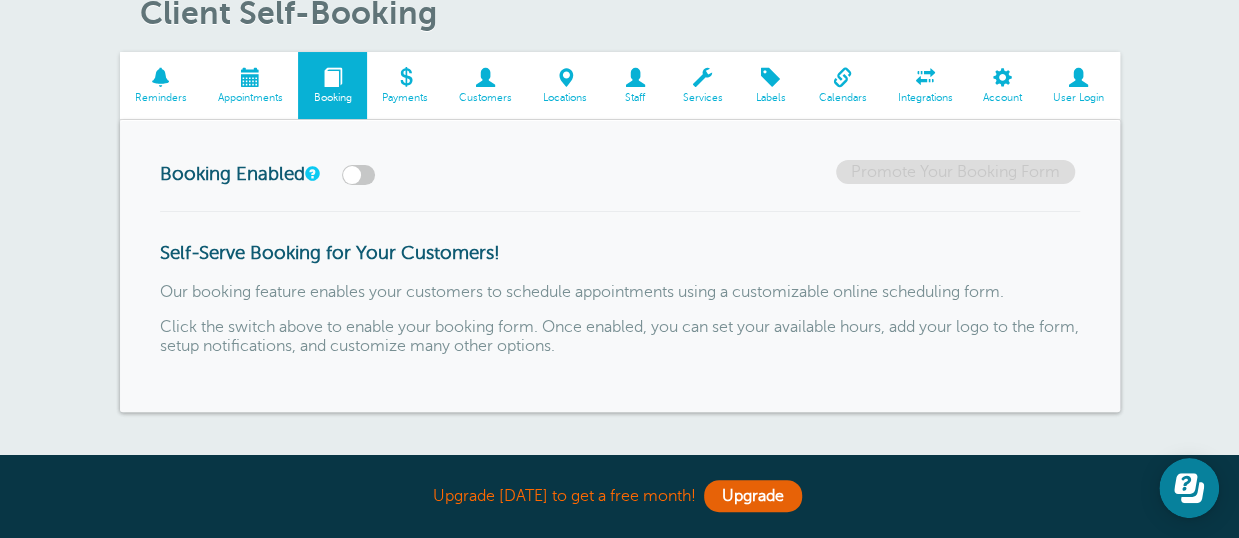 scroll, scrollTop: 0, scrollLeft: 0, axis: both 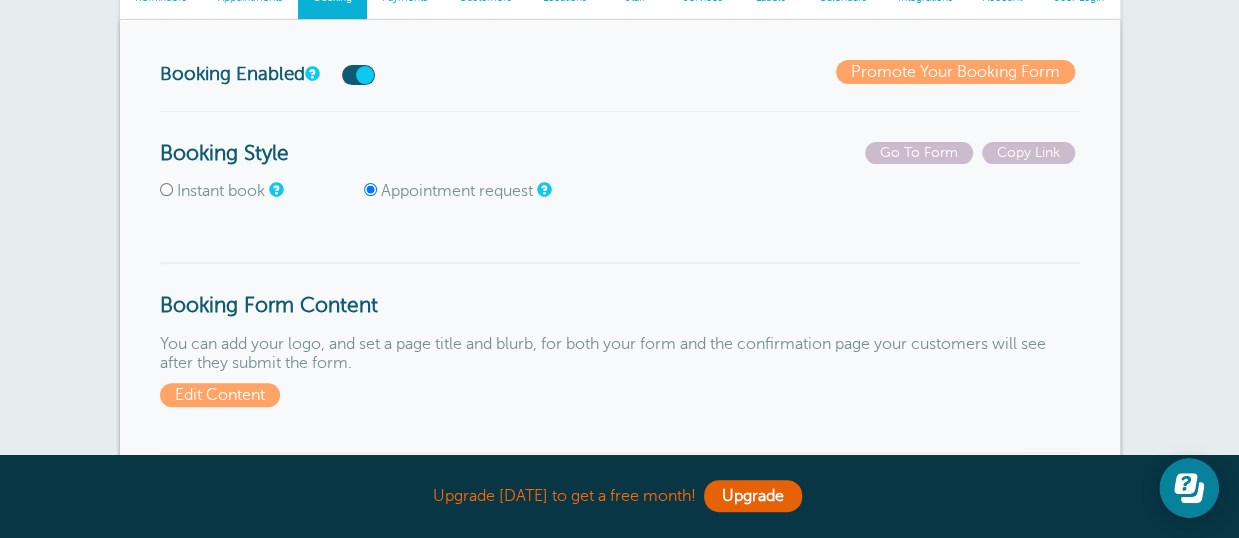 click on "Instant book" at bounding box center [166, 189] 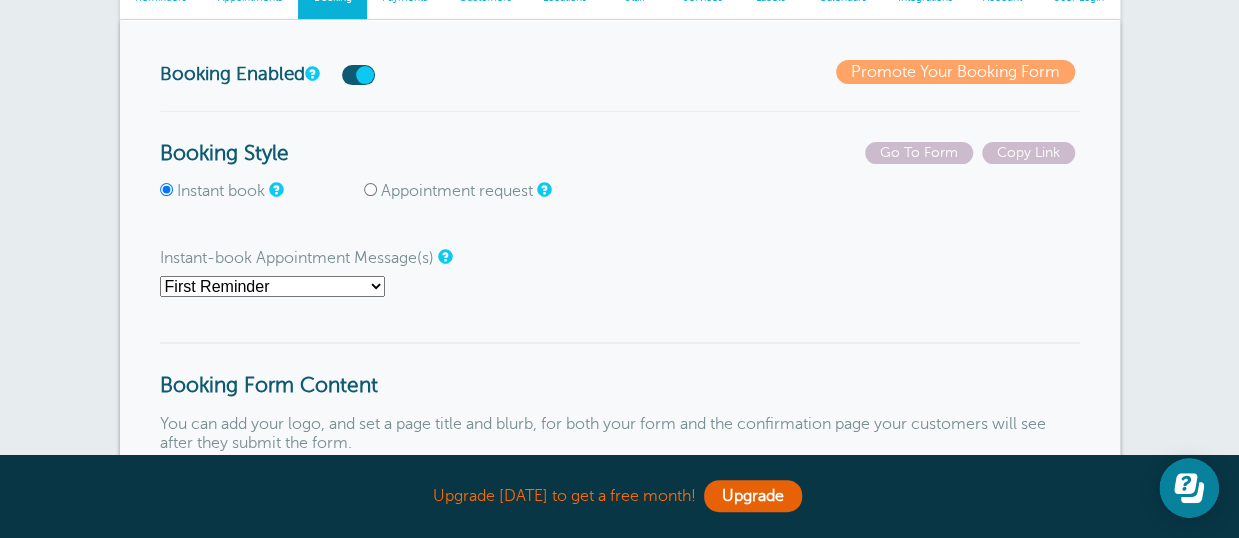 click on "First Reminder Second Reminder Third Reminder
Main Reminder Sequence" at bounding box center (272, 286) 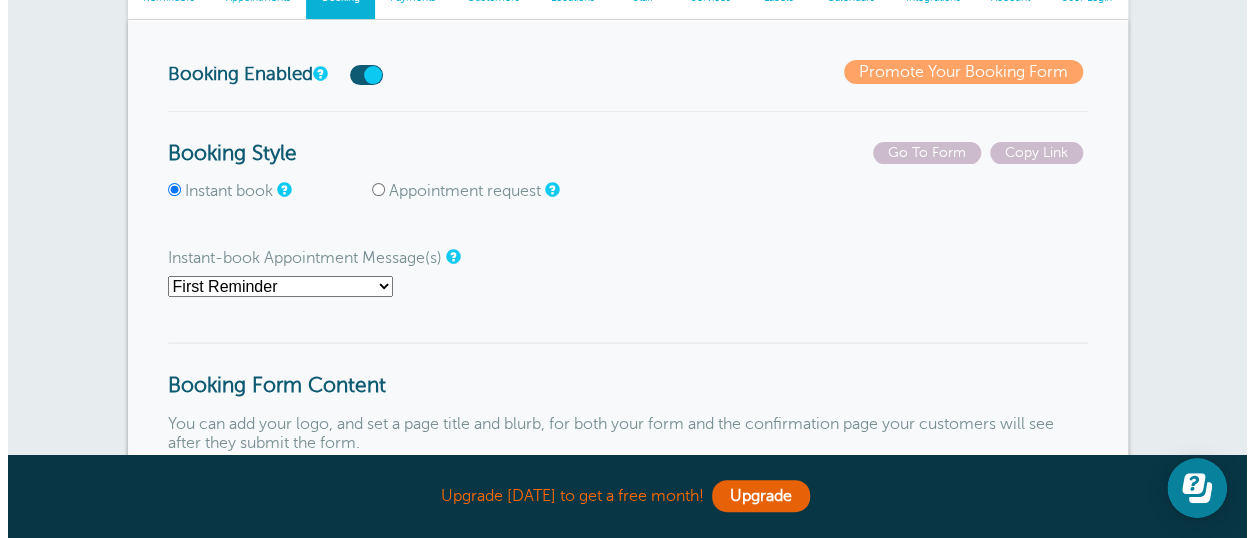 scroll, scrollTop: 300, scrollLeft: 0, axis: vertical 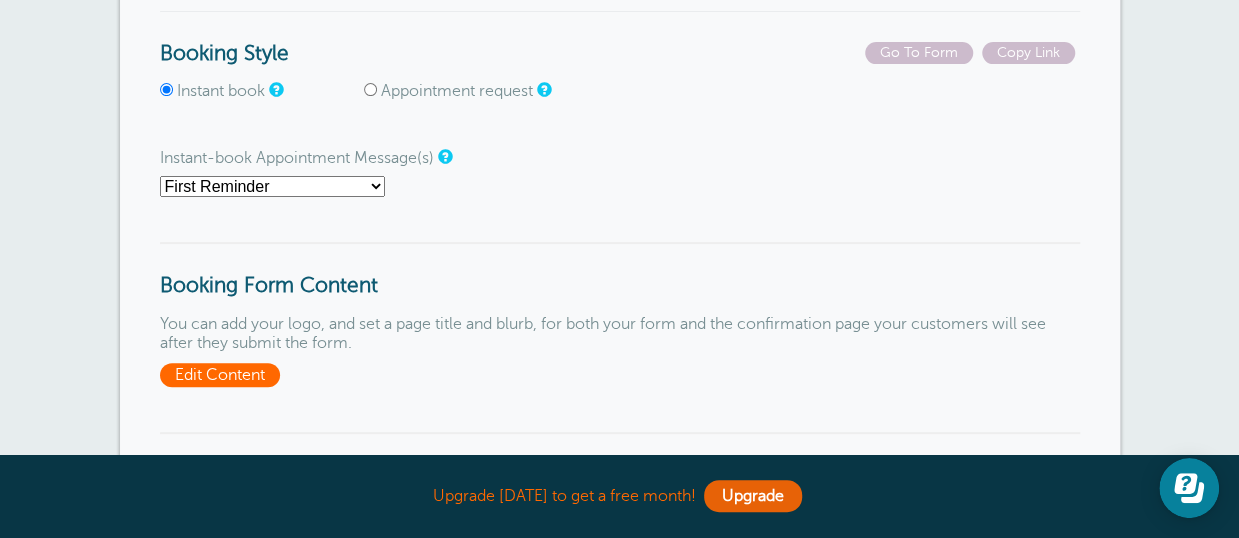 click on "Edit Content" at bounding box center [220, 375] 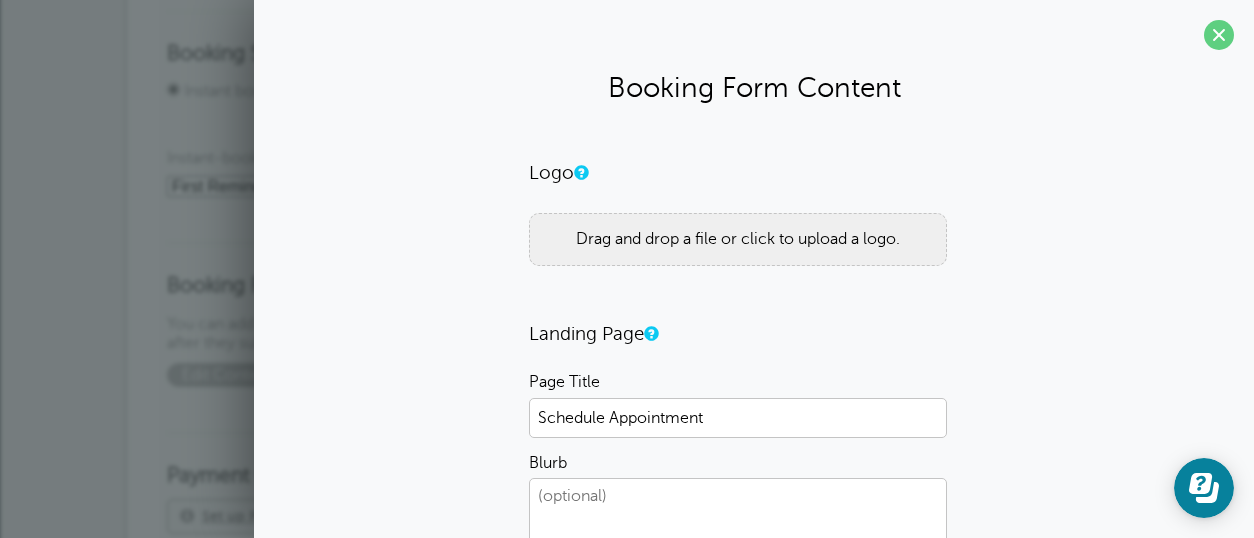 click on "Drag and drop a file or click to upload a logo." at bounding box center (738, 239) 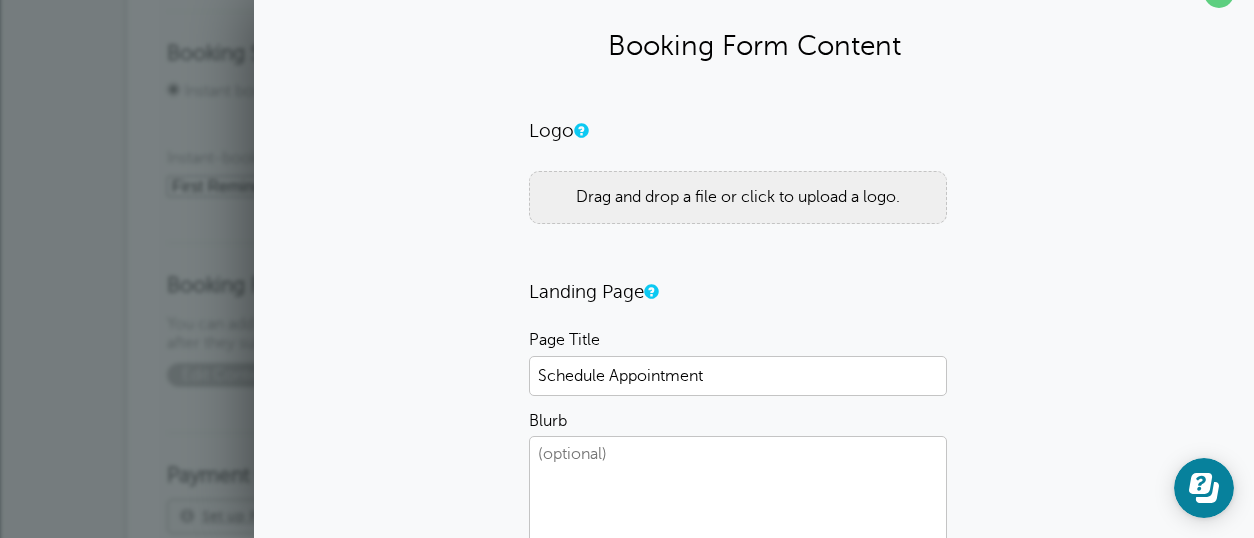 scroll, scrollTop: 0, scrollLeft: 0, axis: both 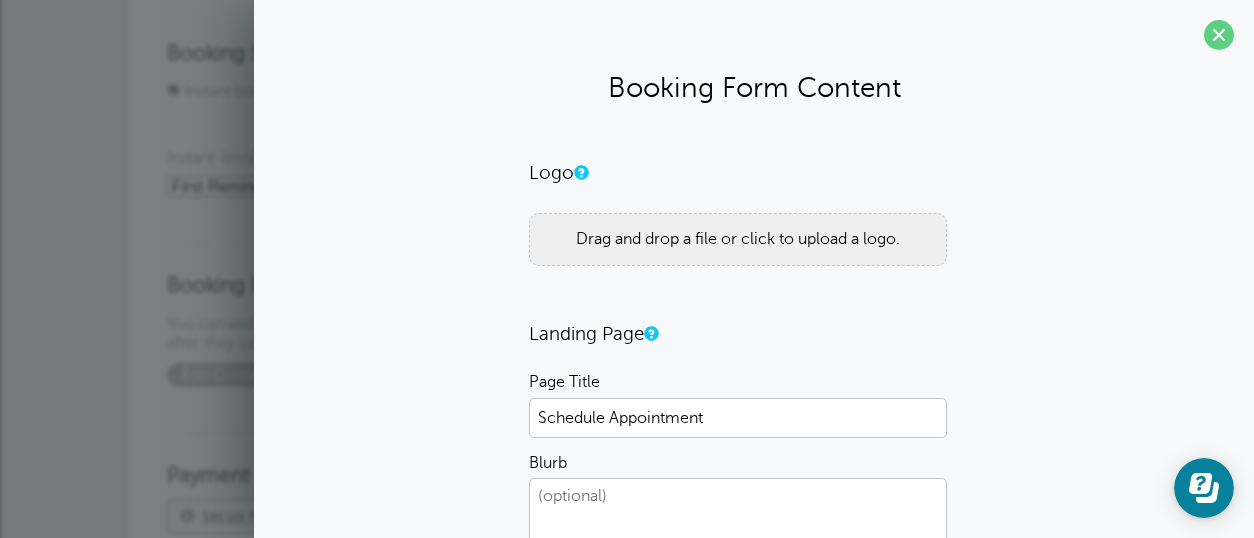 click on "Drag and drop a file or click to upload a logo." at bounding box center (738, 239) 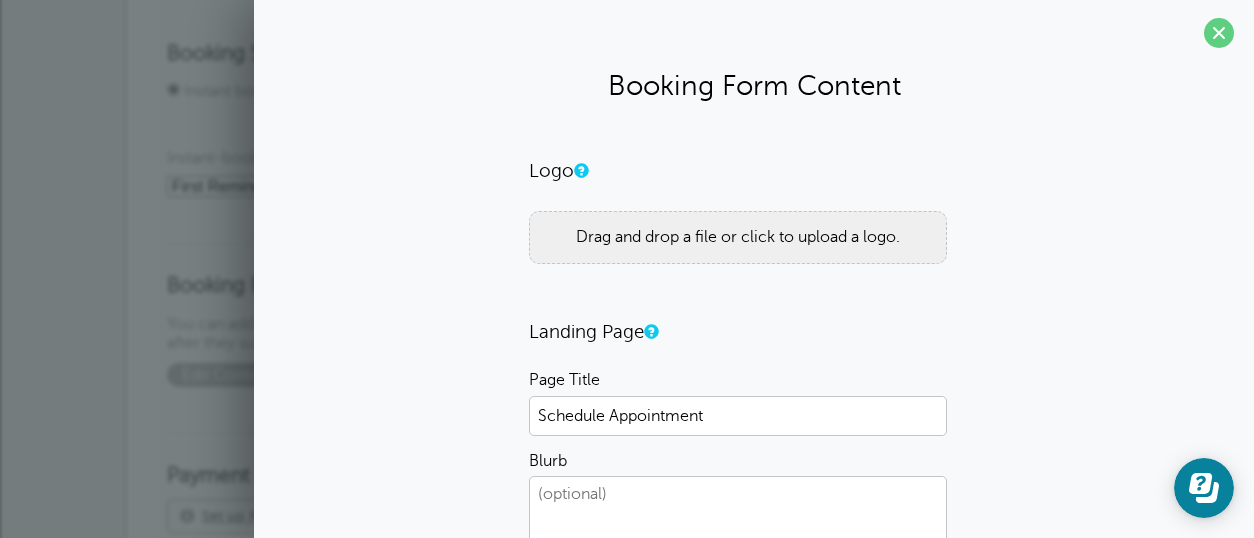scroll, scrollTop: 0, scrollLeft: 0, axis: both 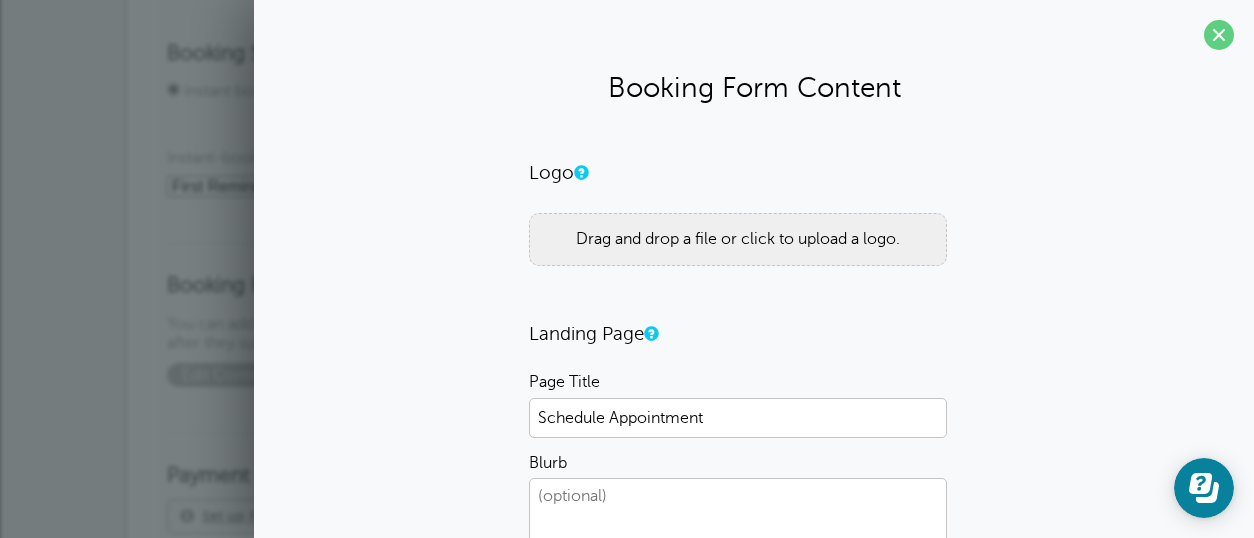 click on "Drag and drop a file or click to upload a logo." at bounding box center (738, 239) 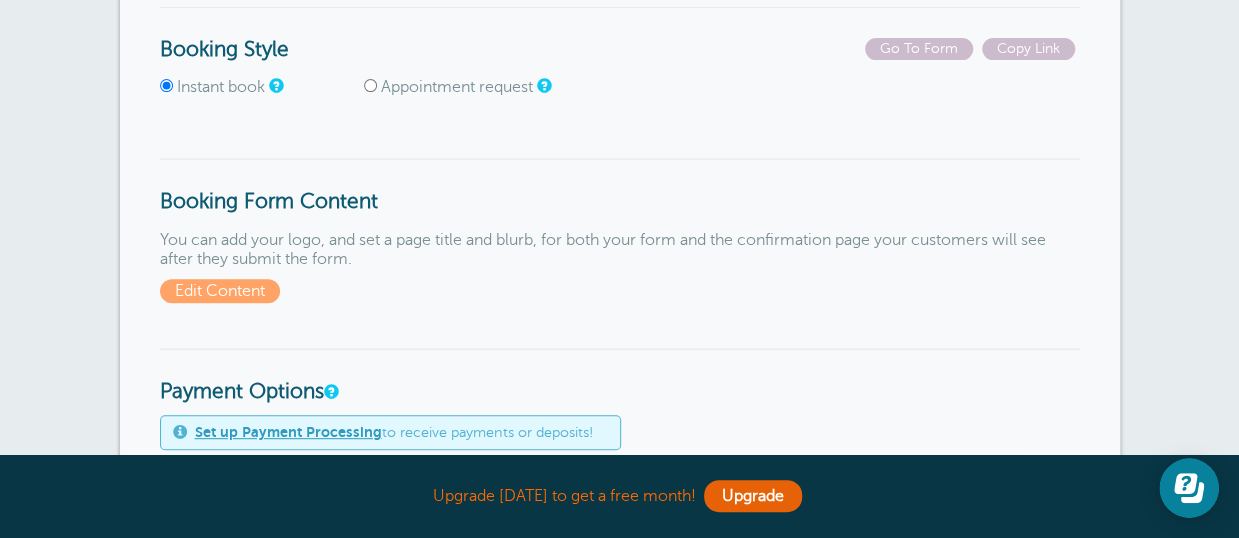 scroll, scrollTop: 0, scrollLeft: 0, axis: both 